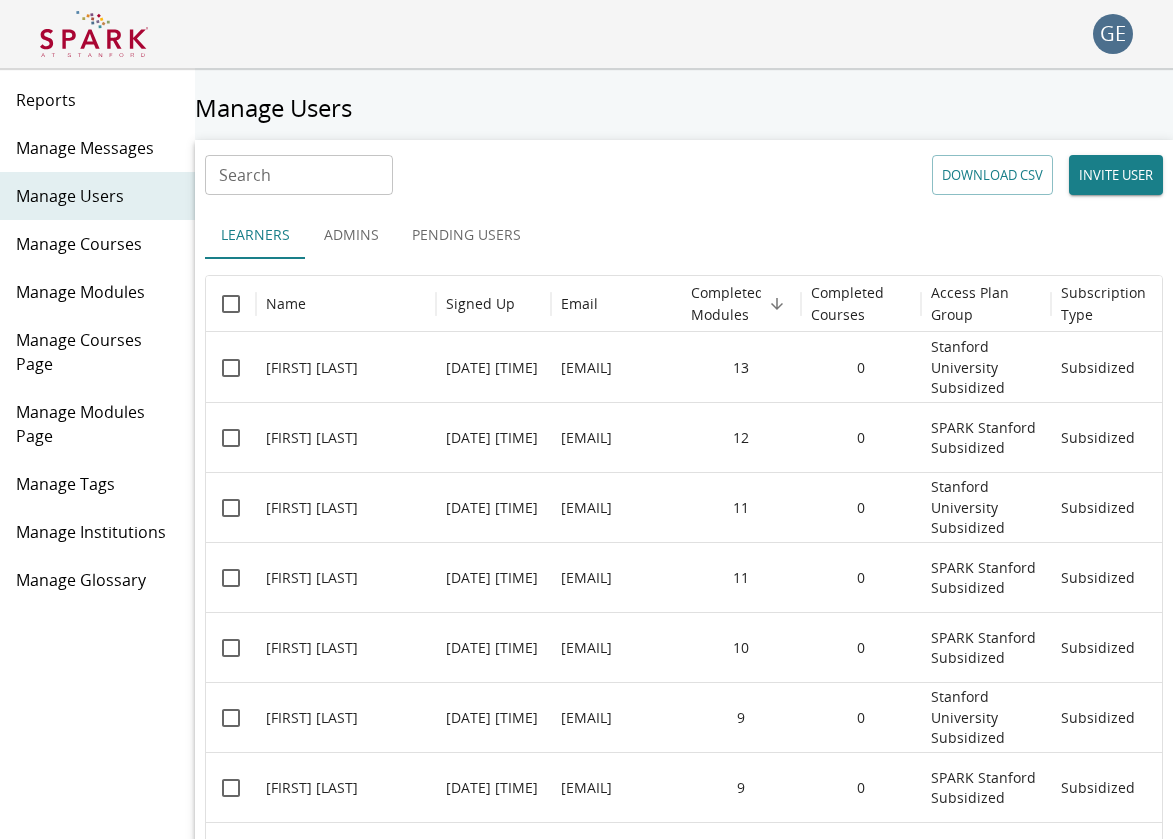 scroll, scrollTop: 0, scrollLeft: 0, axis: both 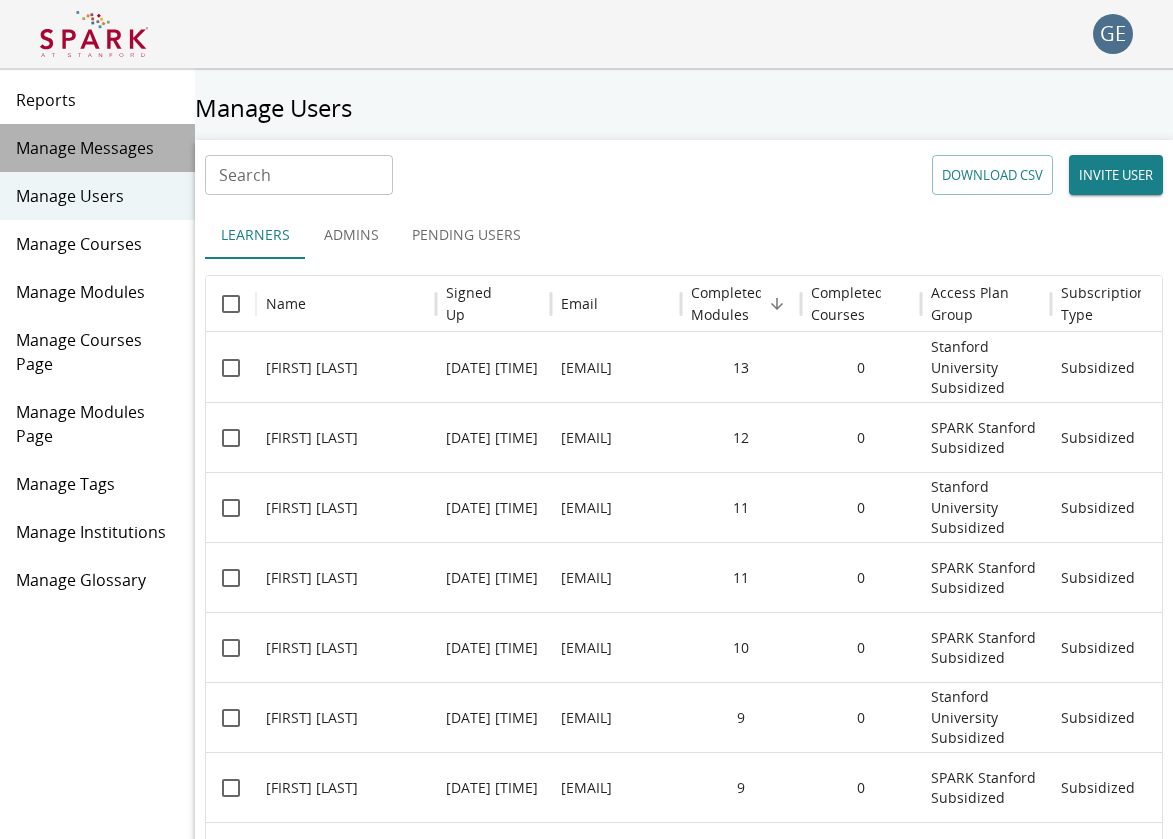 click on "Manage Messages" at bounding box center (97, 148) 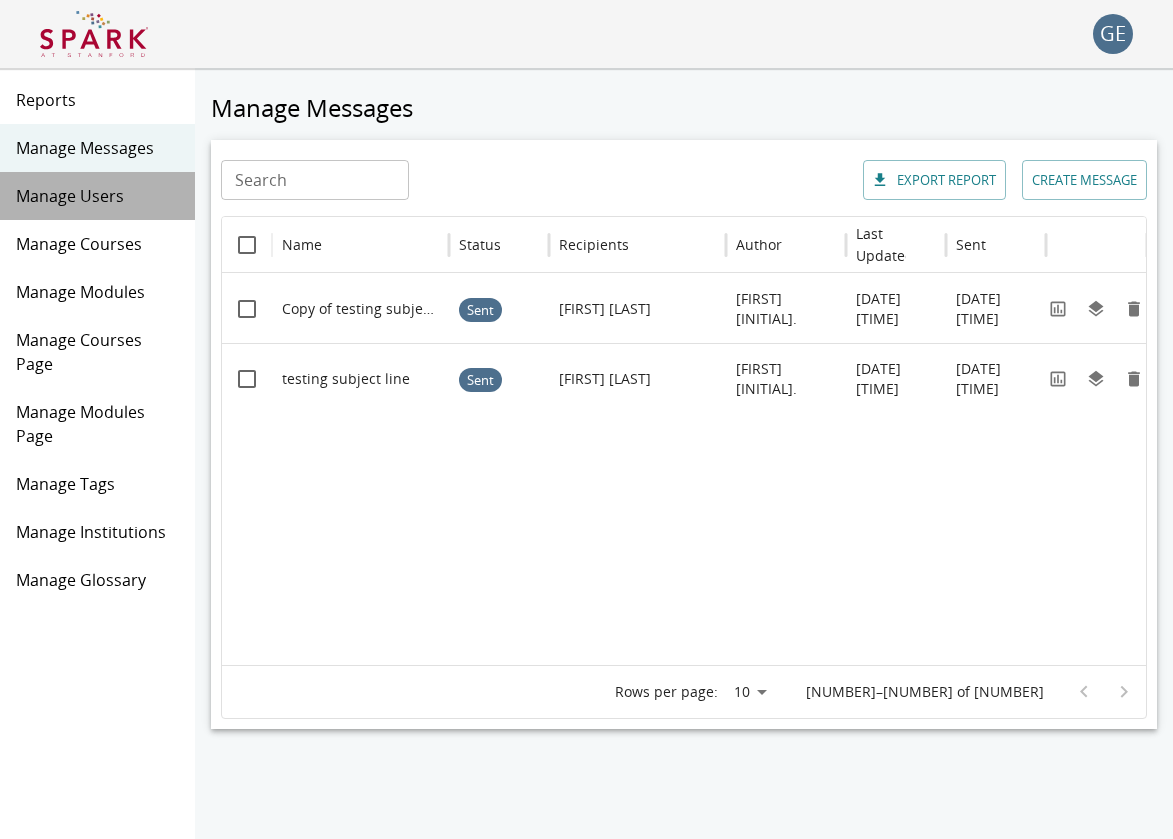 click on "Manage Users" at bounding box center (97, 196) 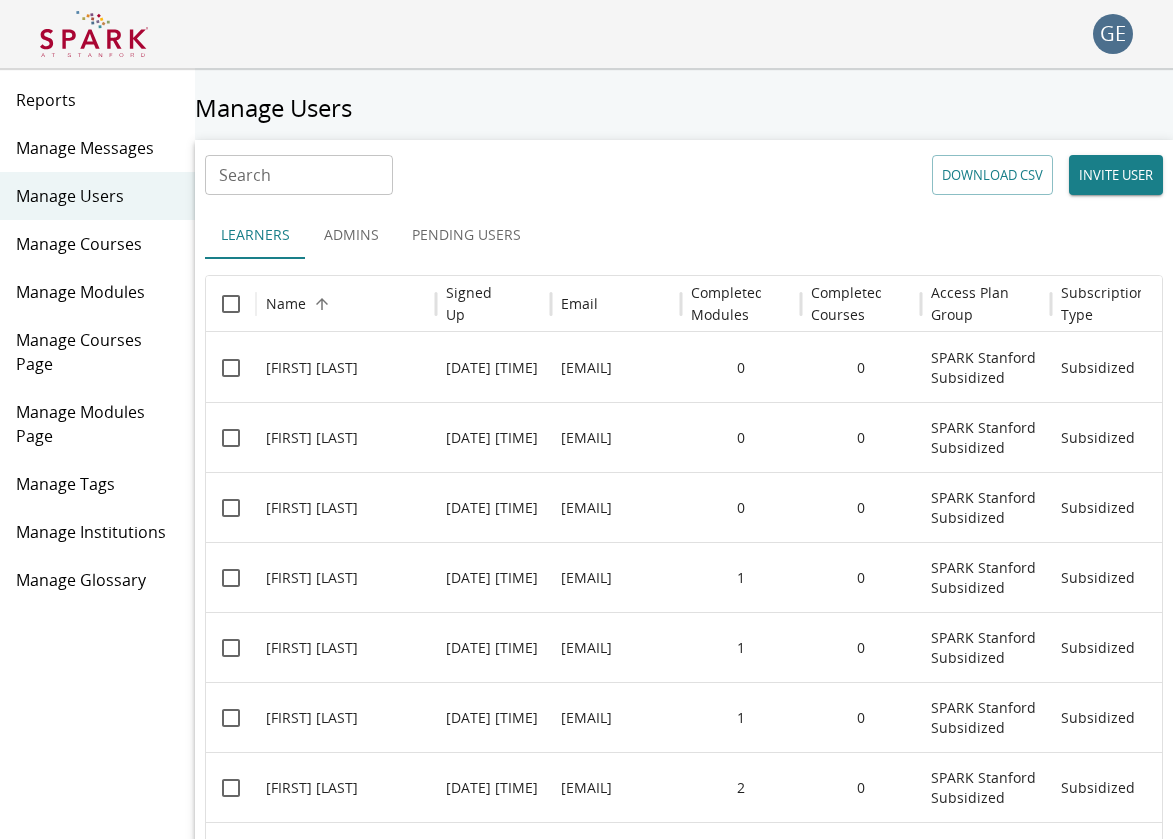 scroll, scrollTop: 0, scrollLeft: 2, axis: horizontal 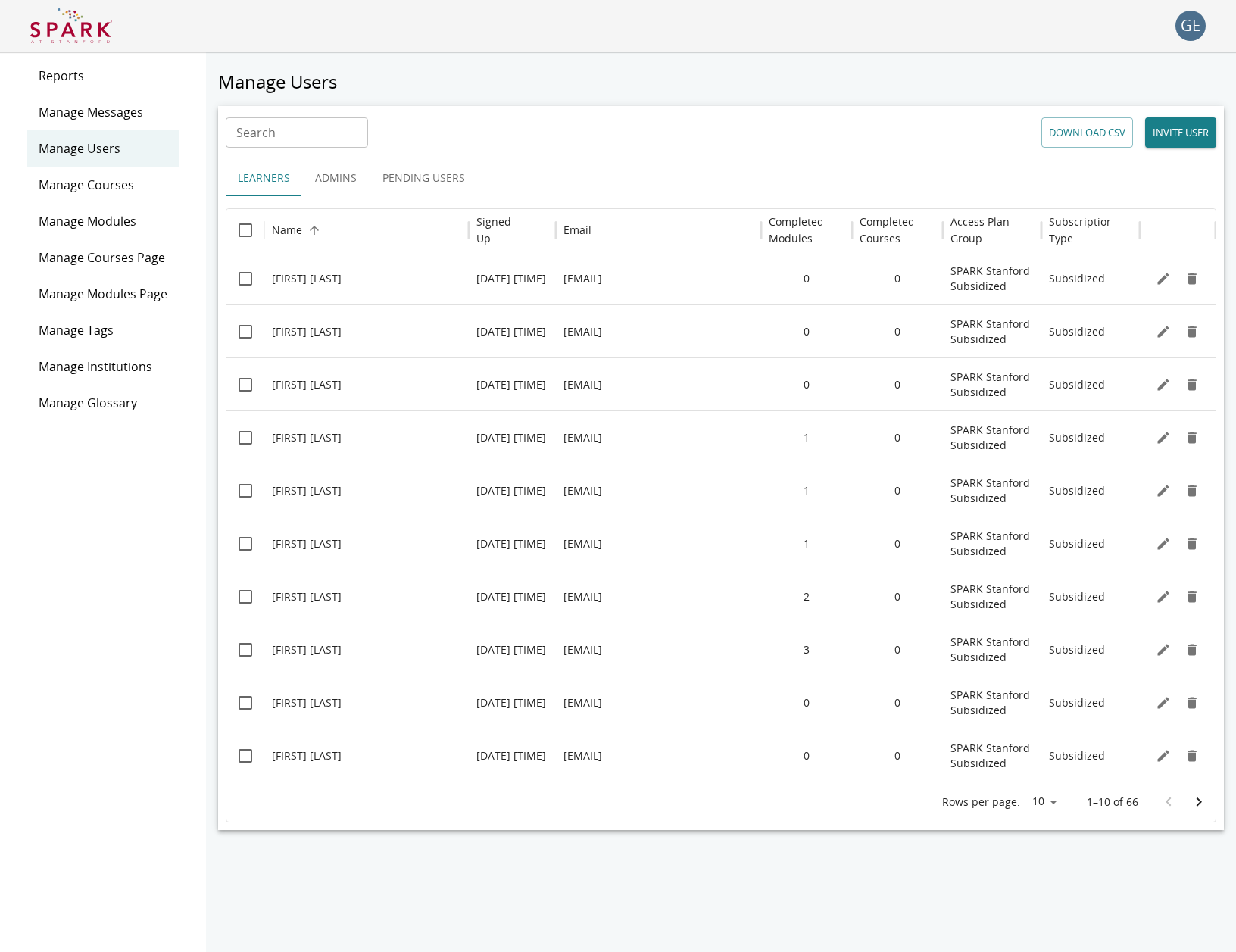 click on "GE" at bounding box center (1191, 26) 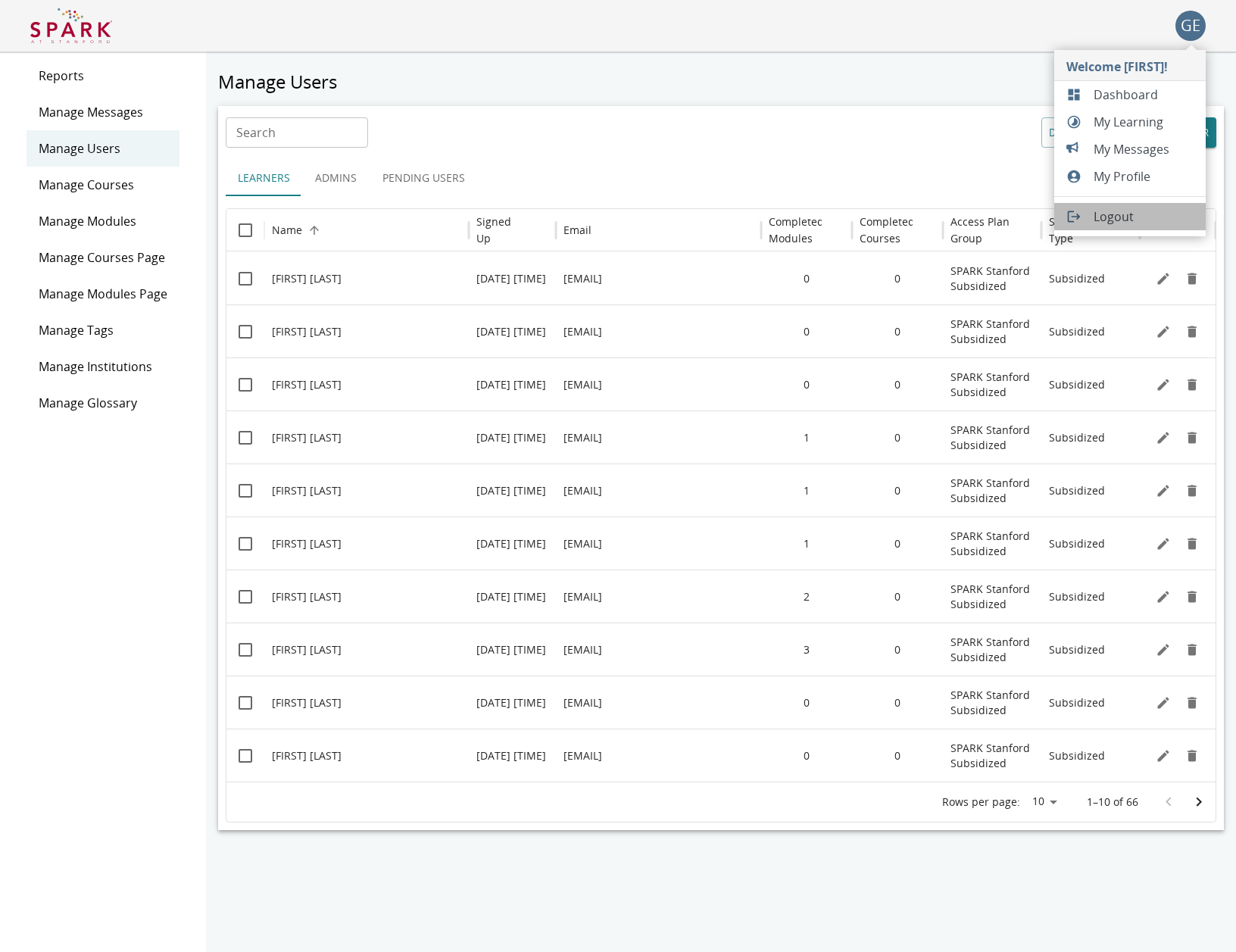 click on "Logout" at bounding box center (1130, 217) 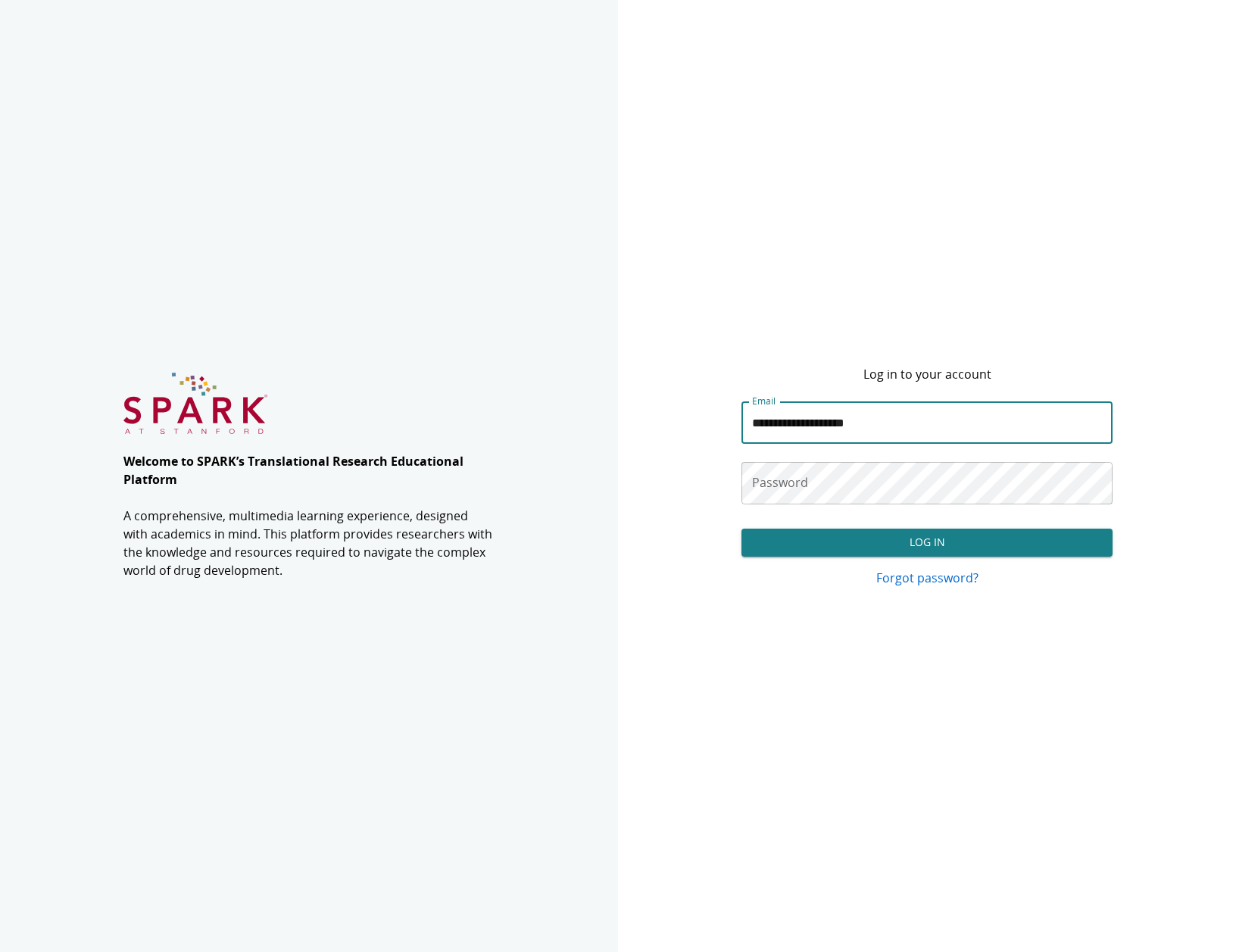 click on "Log In" at bounding box center (927, 542) 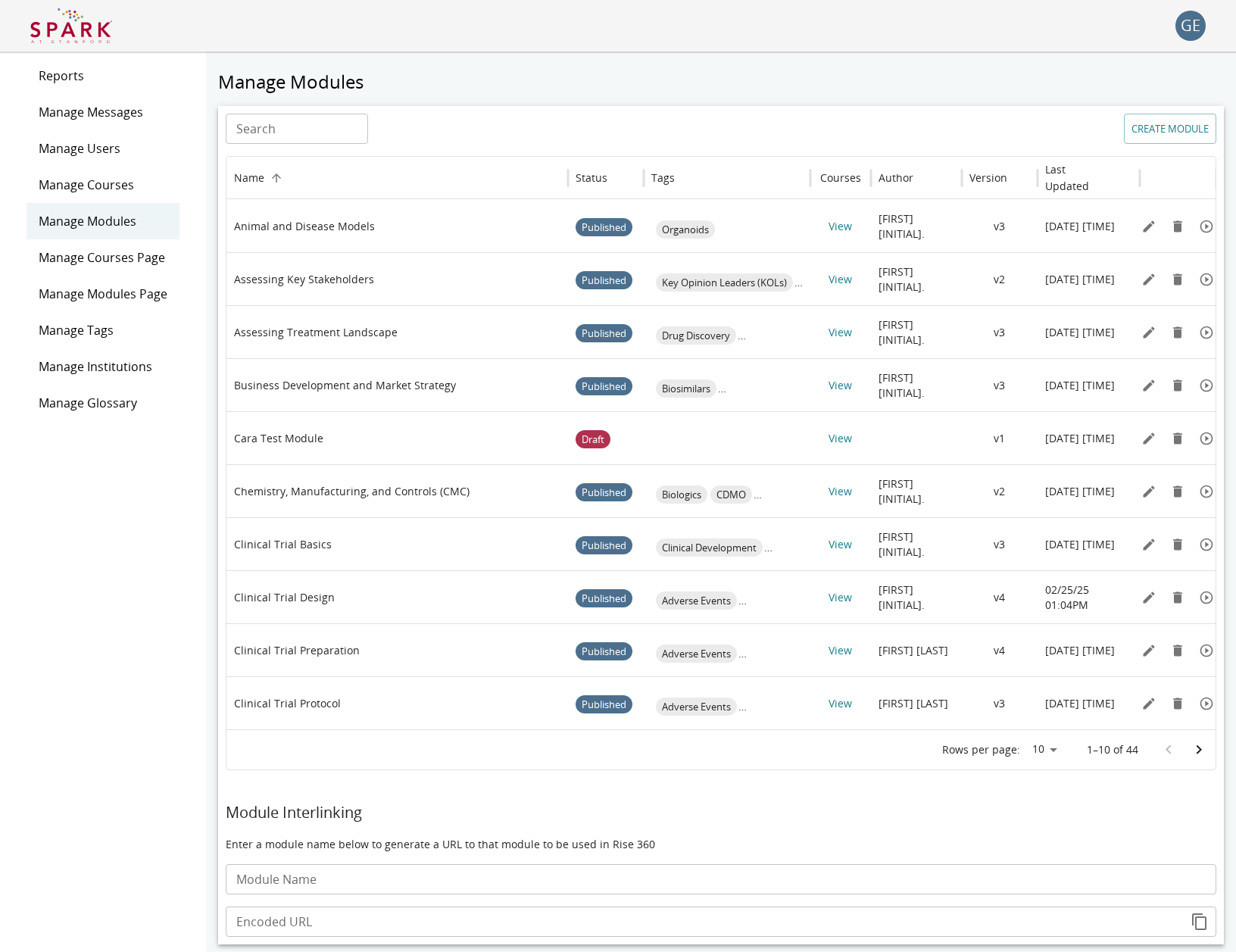 click on "Manage Messages" at bounding box center [103, 112] 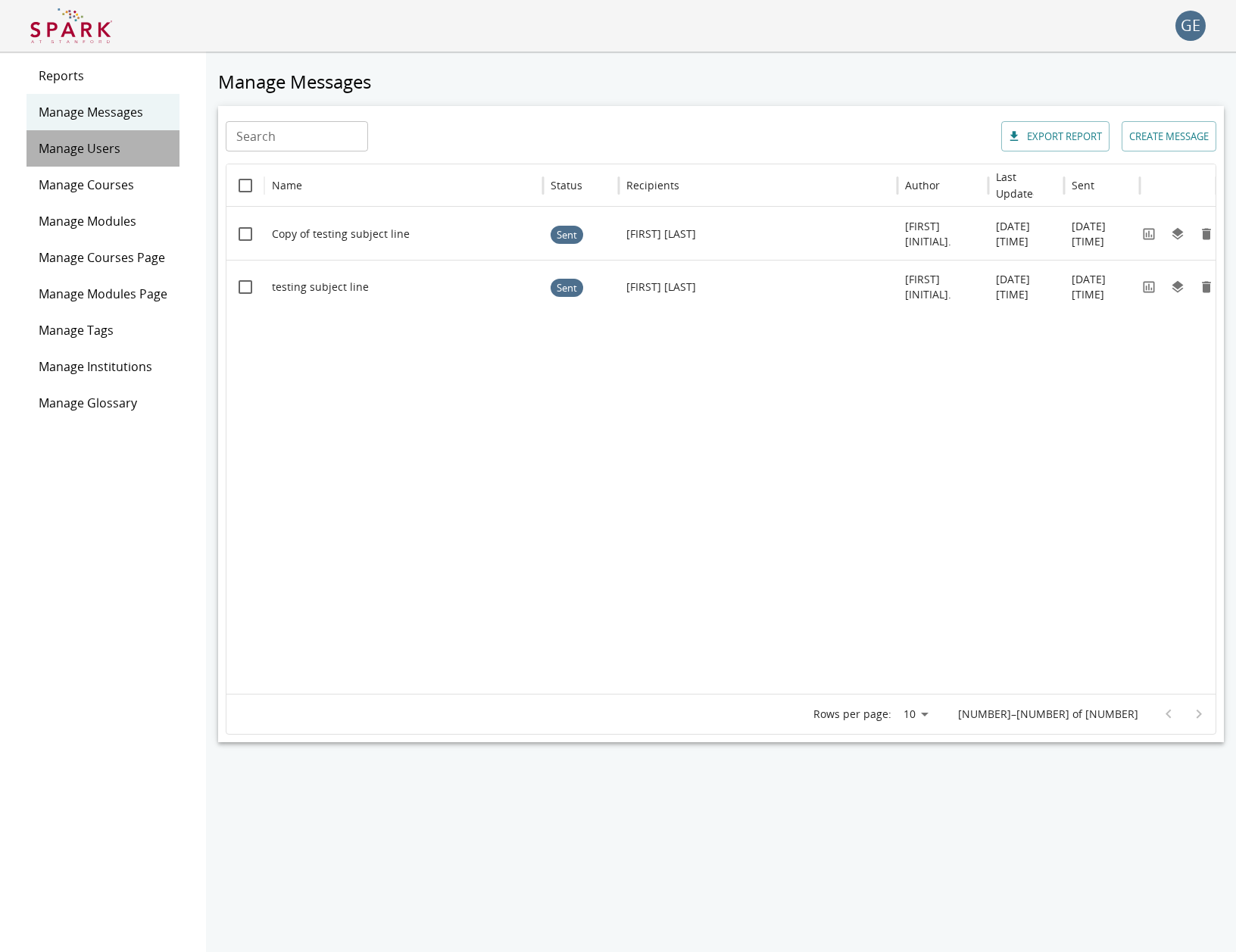 click on "Manage Users" at bounding box center [103, 148] 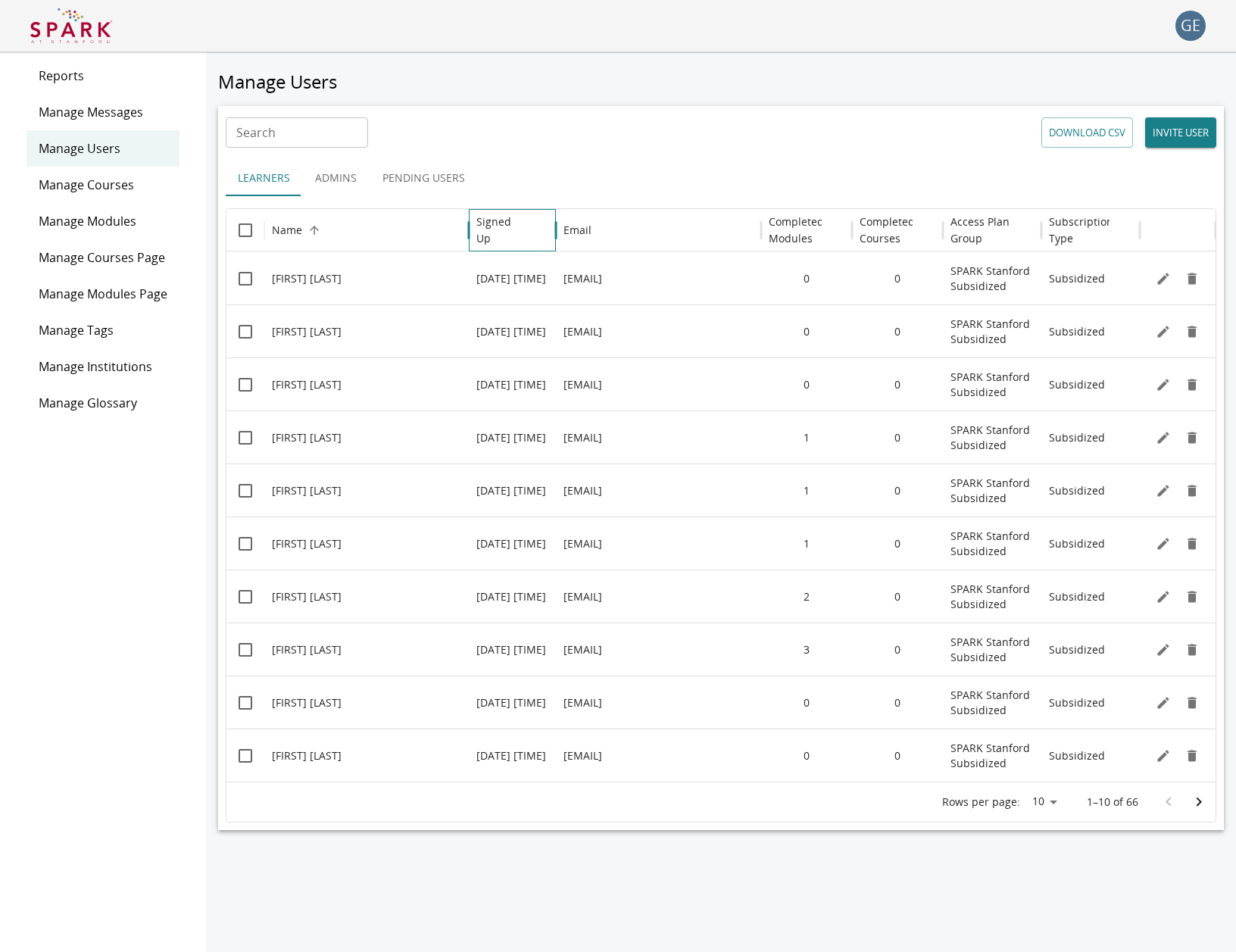 click on "Signed Up" at bounding box center (501, 230) 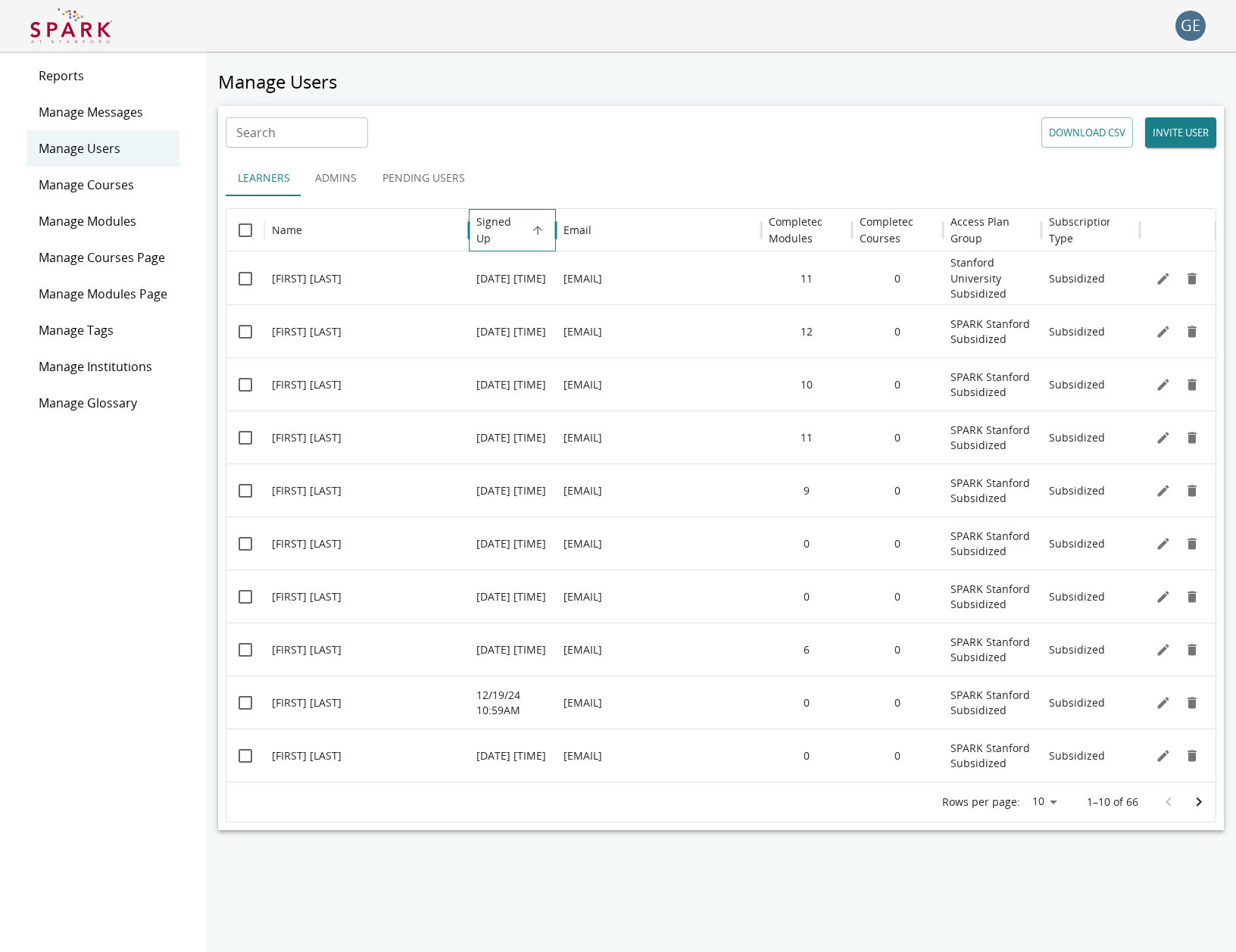click on "Signed Up" at bounding box center [501, 230] 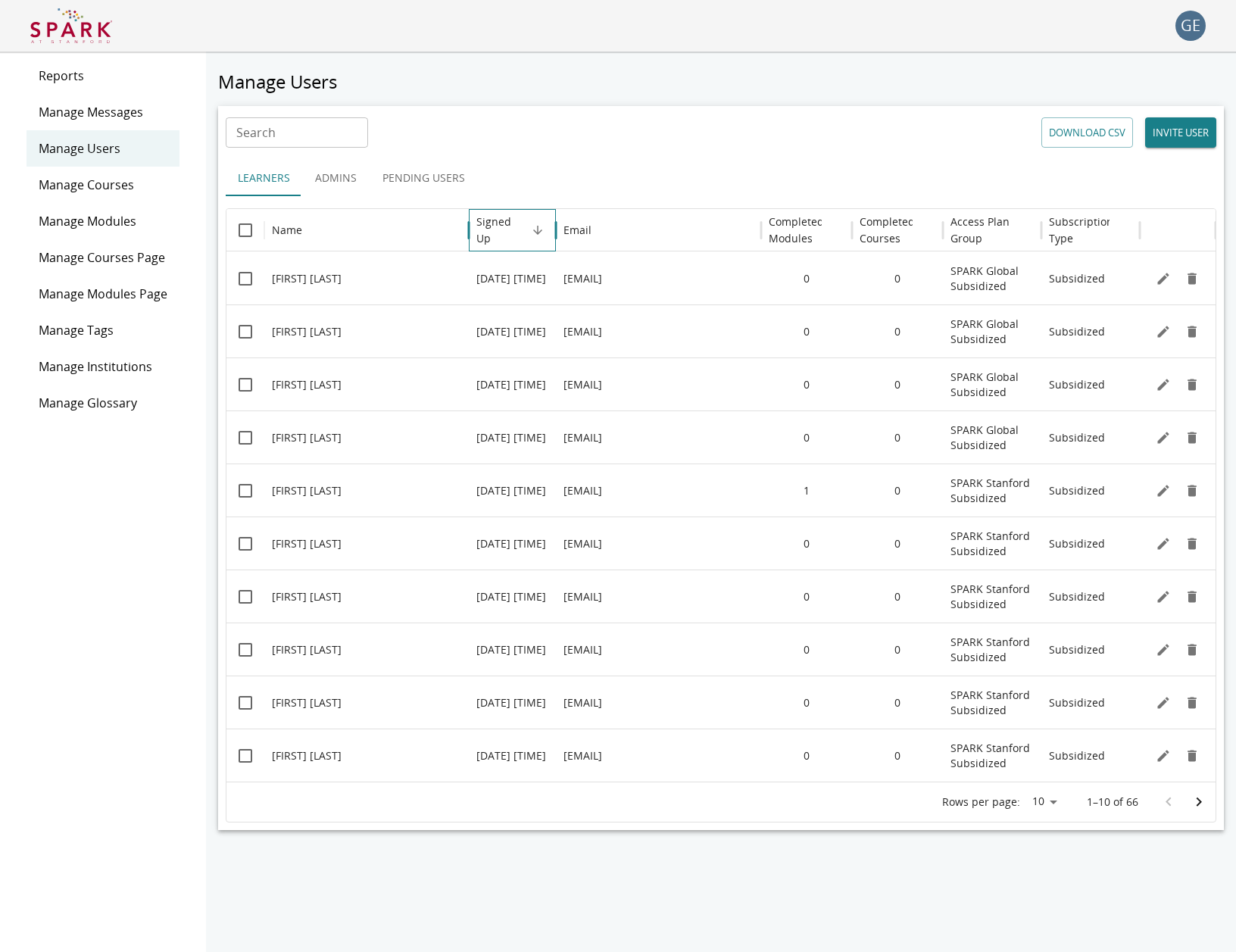 scroll, scrollTop: 0, scrollLeft: 0, axis: both 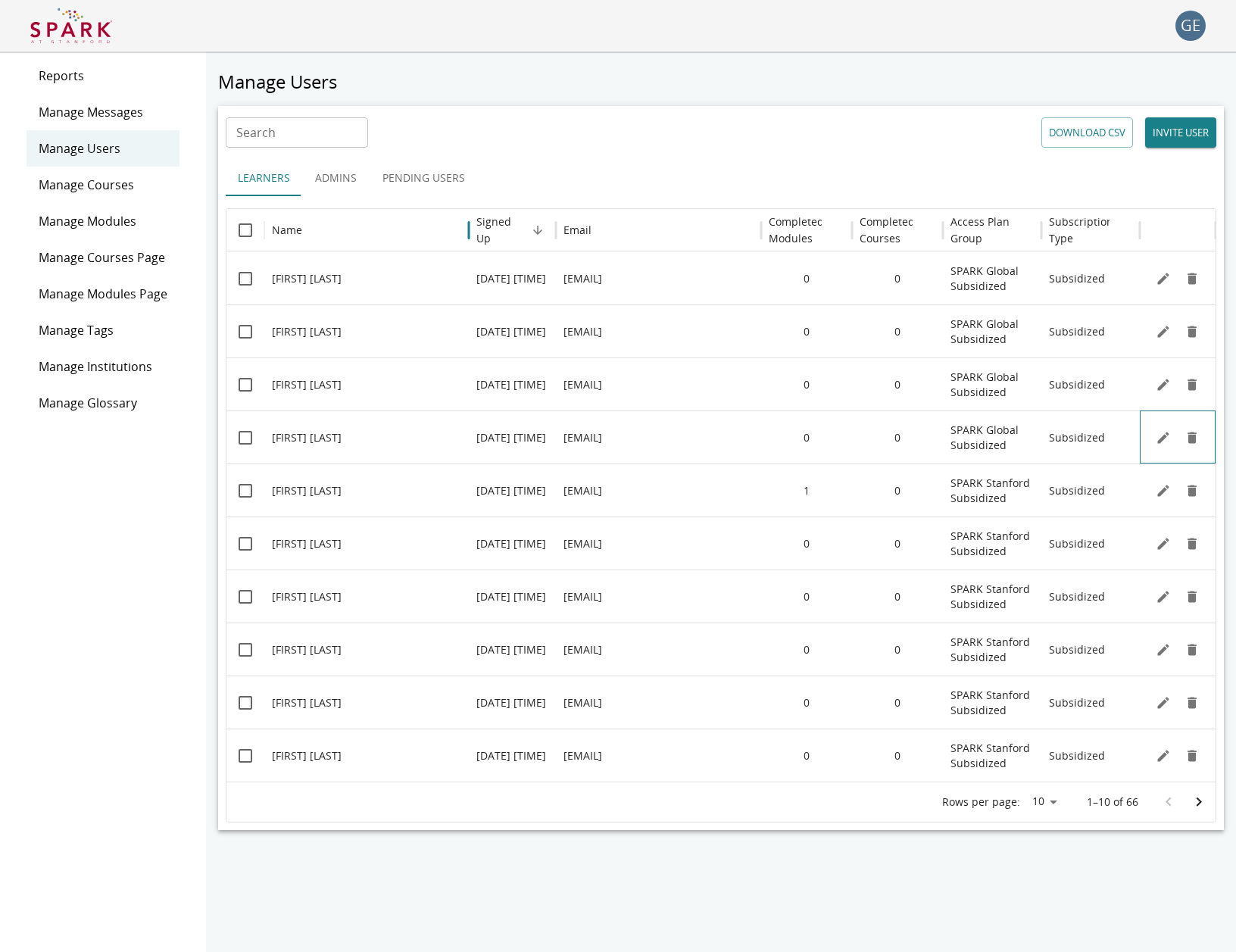 click at bounding box center [1178, 278] 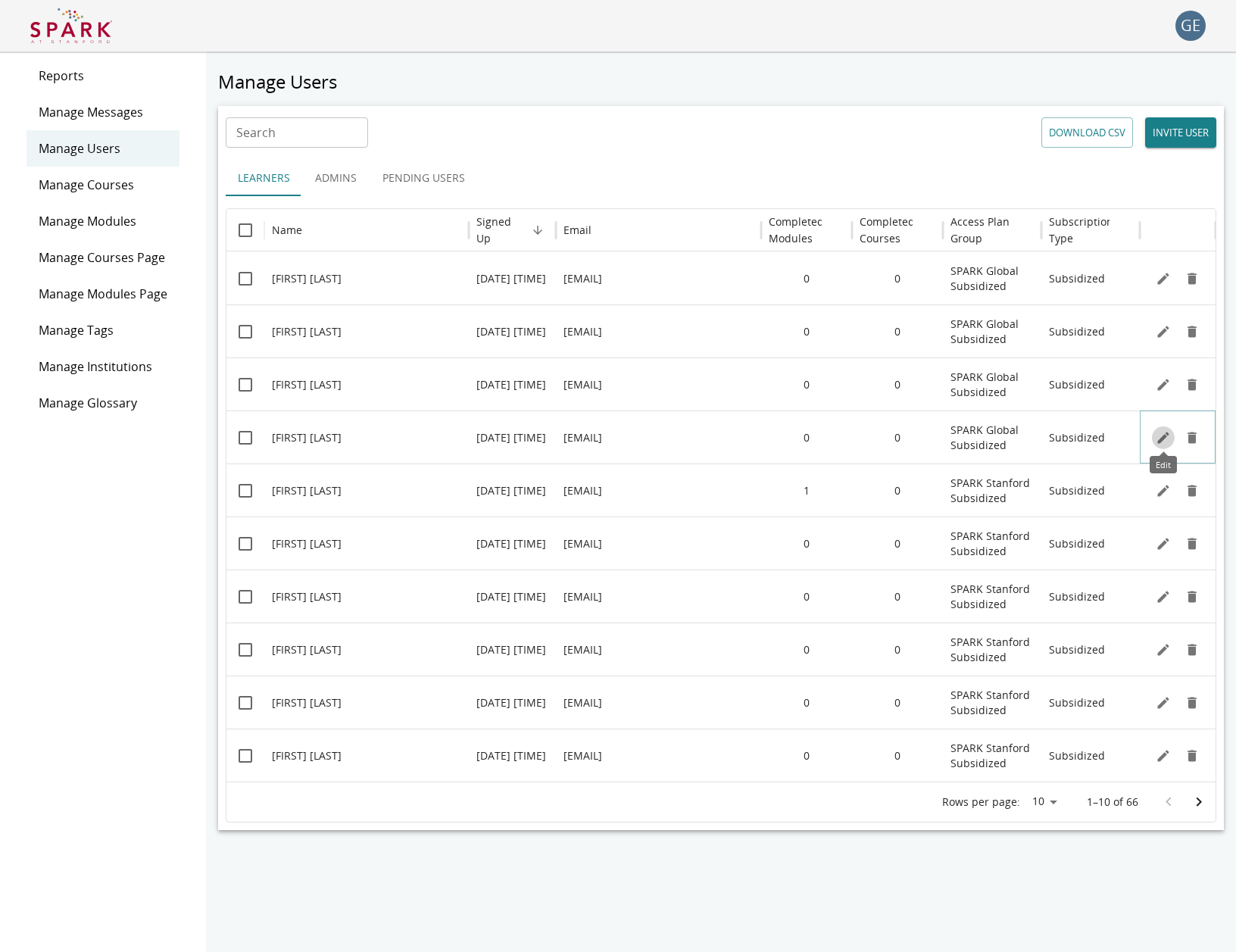 click at bounding box center (1163, 279) 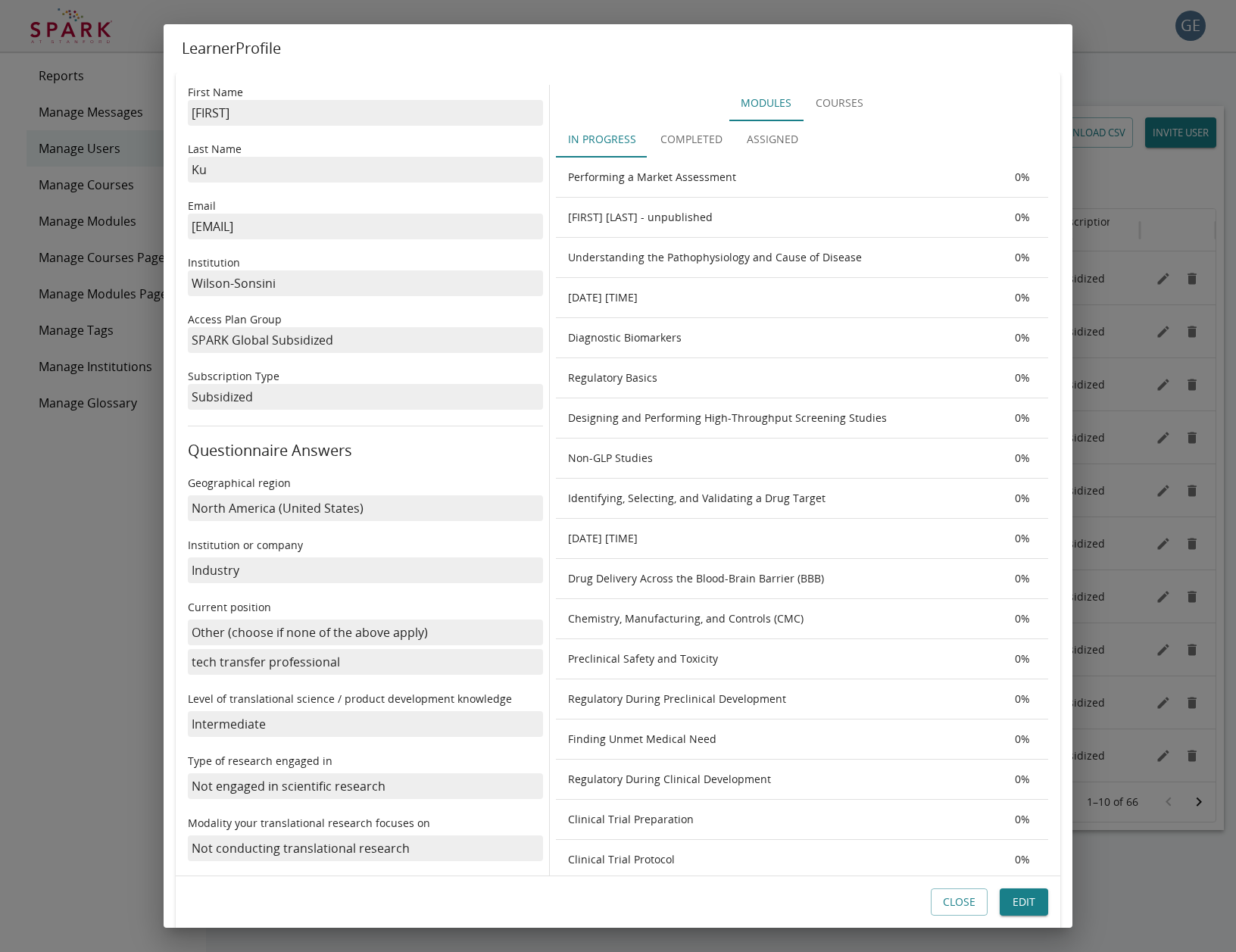 scroll, scrollTop: 0, scrollLeft: 0, axis: both 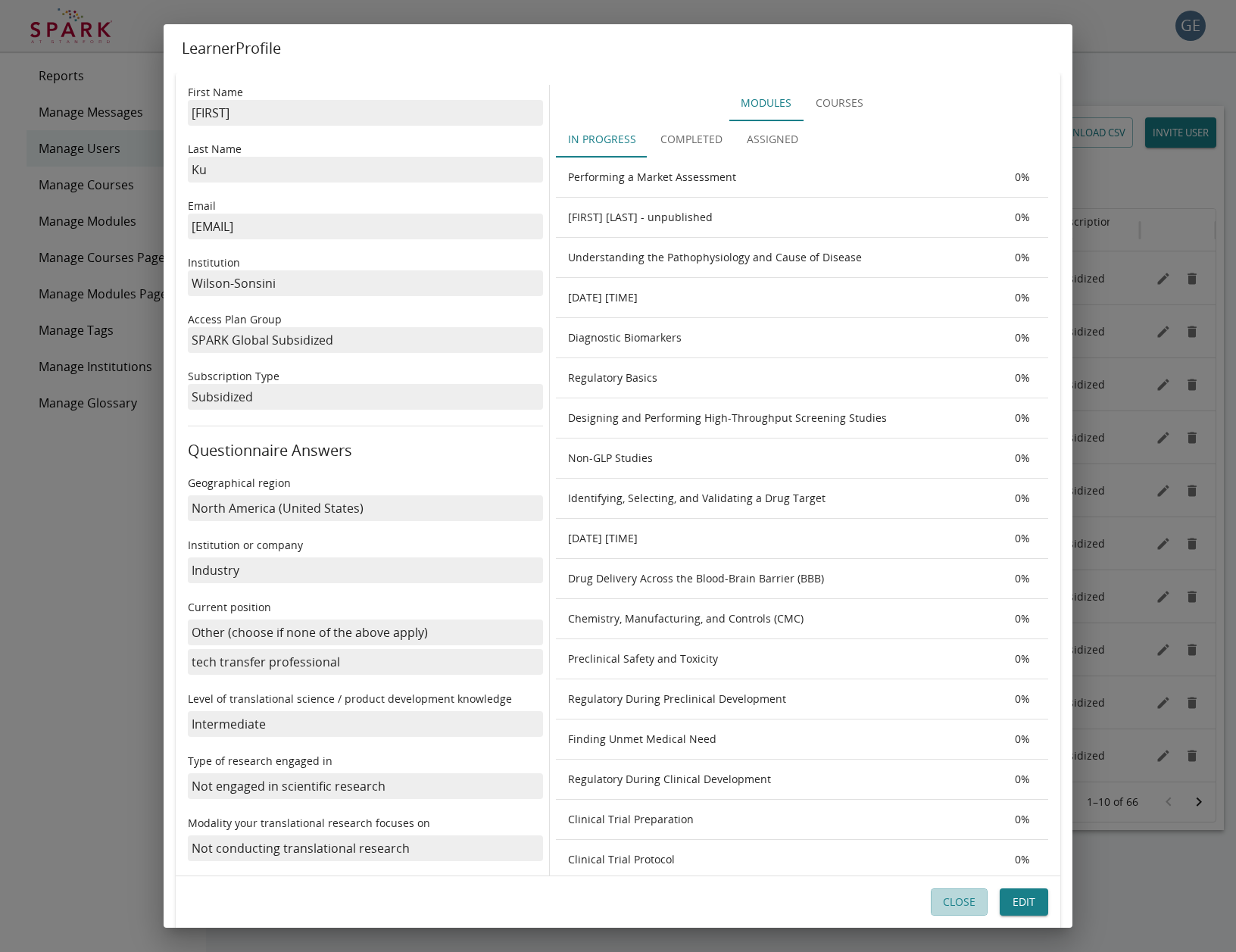 click on "Close" at bounding box center [959, 902] 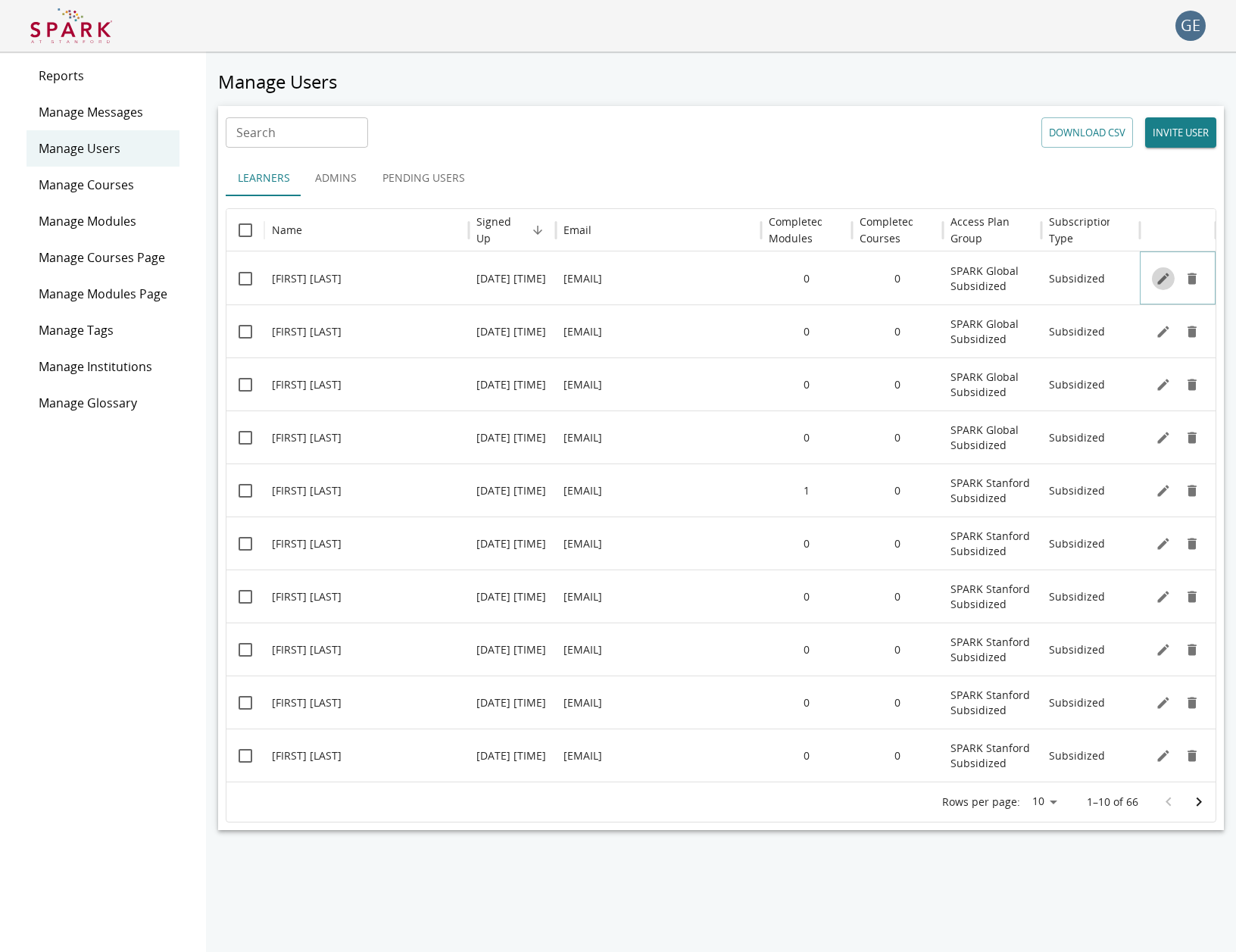 click at bounding box center [1163, 279] 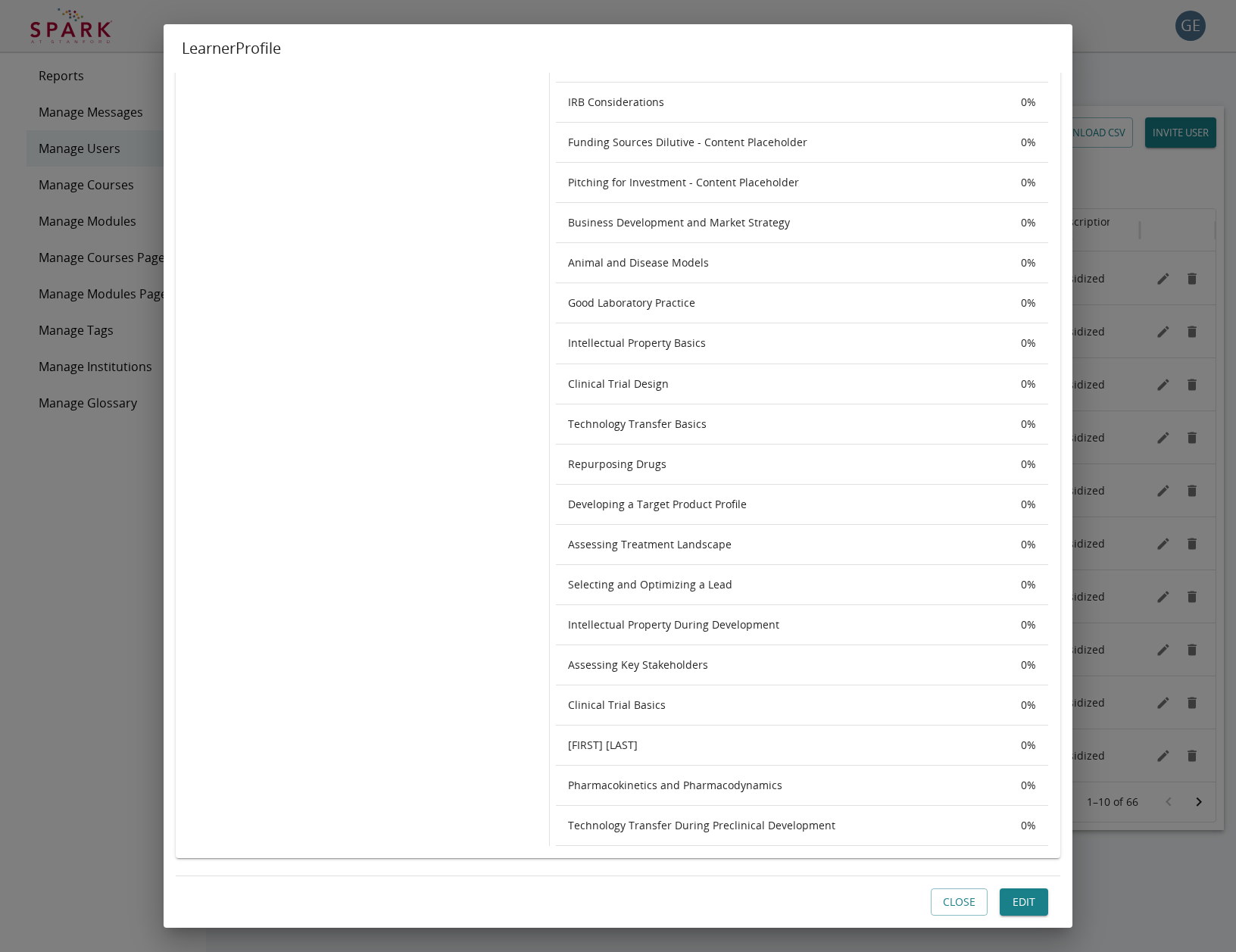 scroll, scrollTop: 1075, scrollLeft: 0, axis: vertical 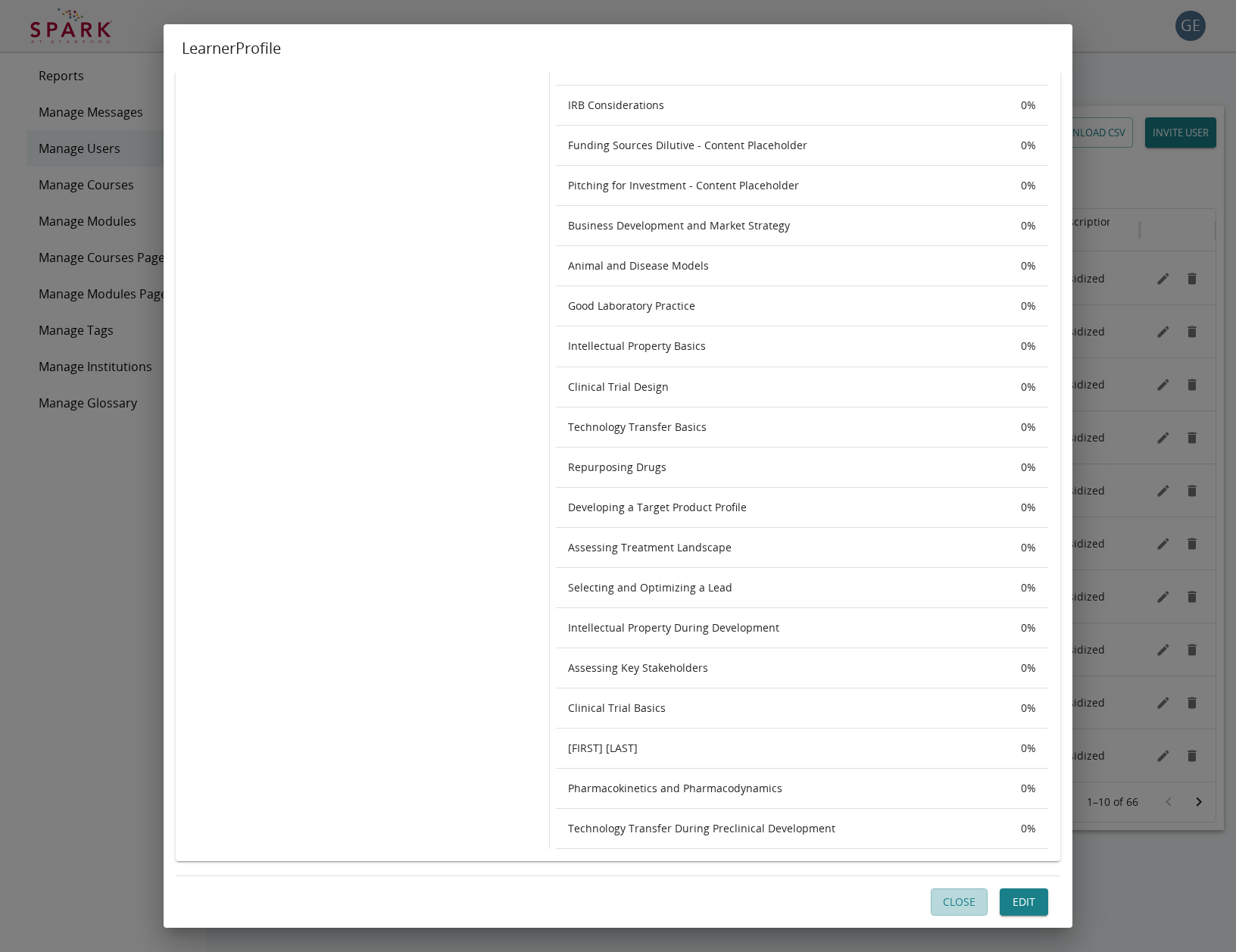 click on "Close" at bounding box center [959, 902] 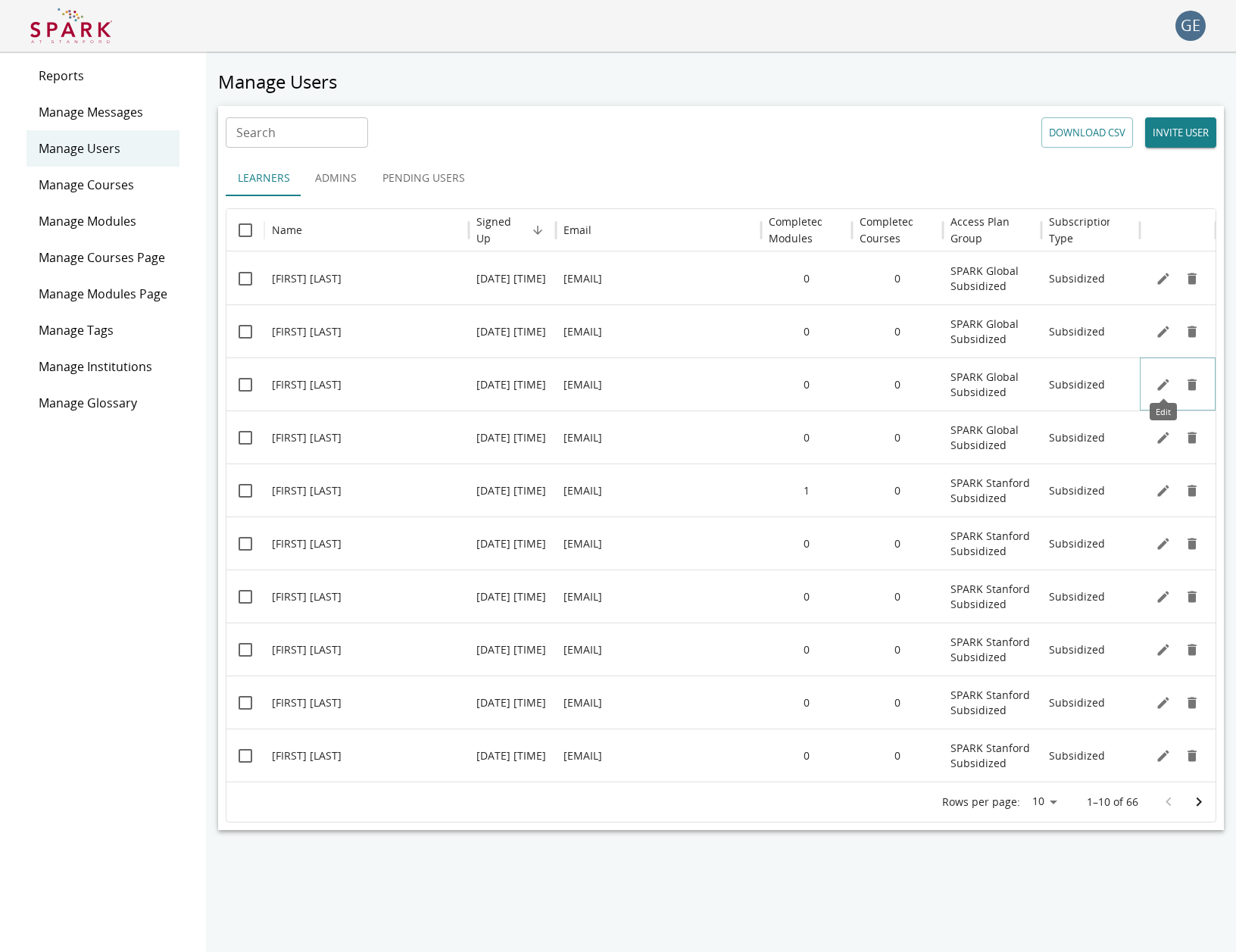 click at bounding box center [1163, 279] 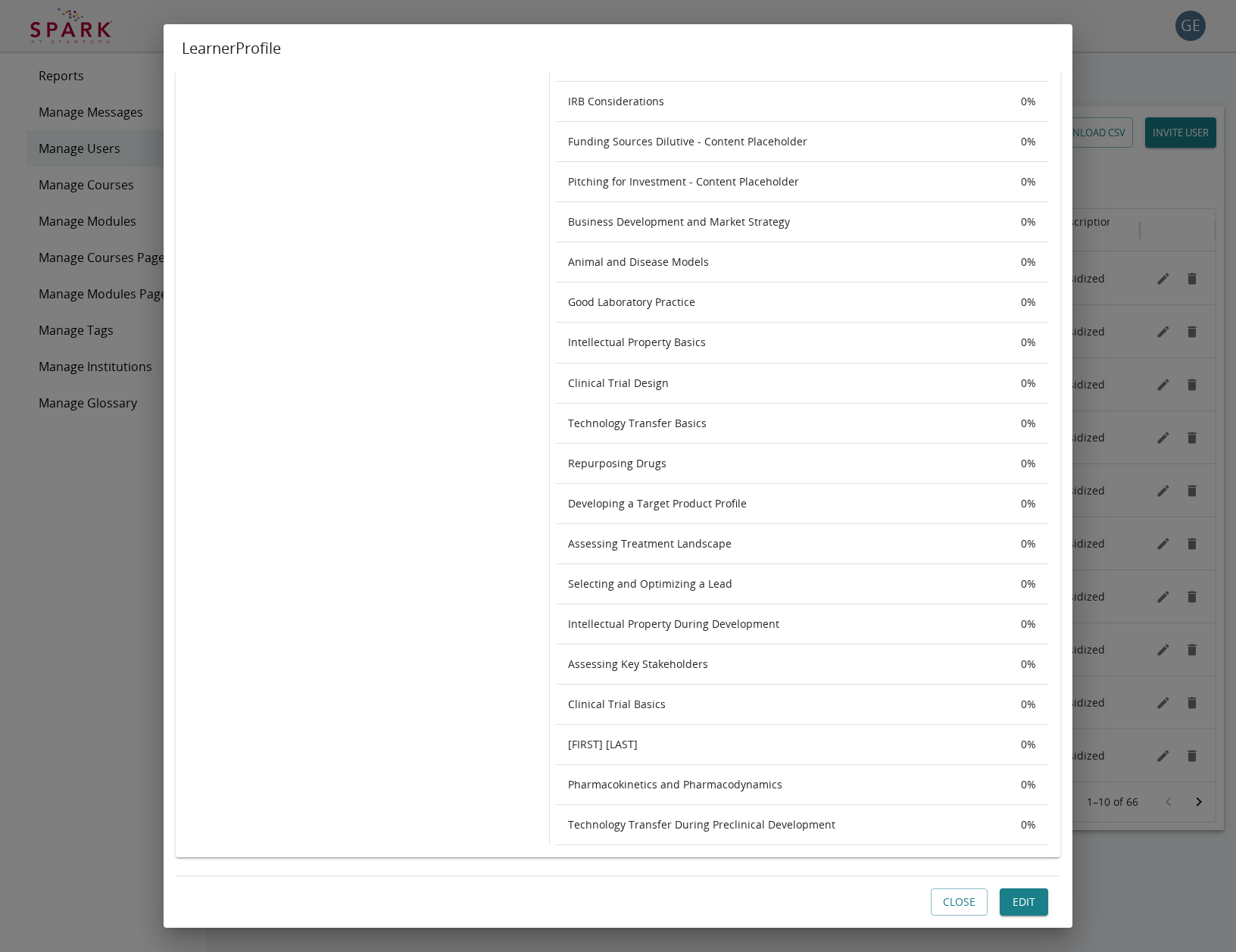 scroll, scrollTop: 1078, scrollLeft: 0, axis: vertical 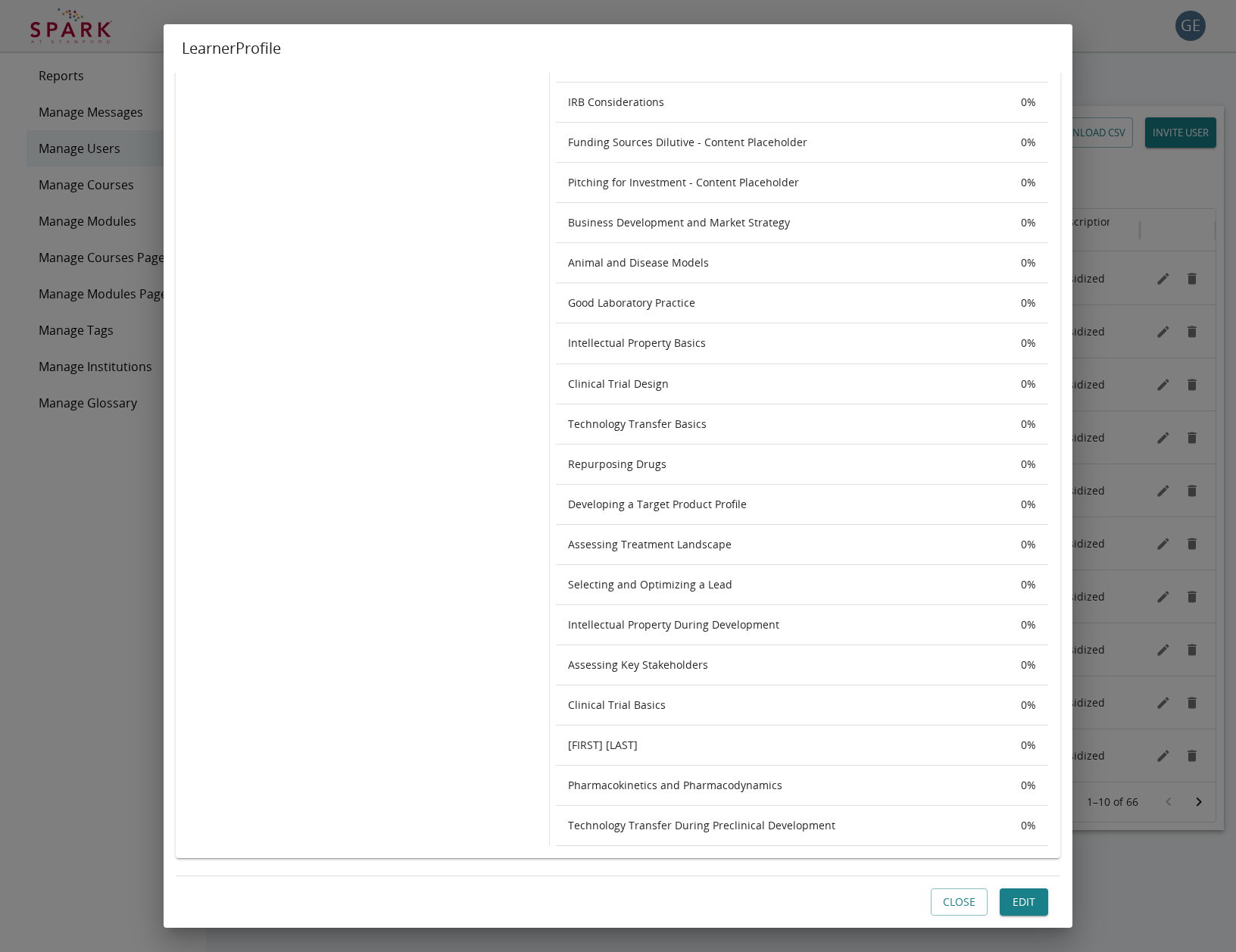 click on "Close" at bounding box center (959, 902) 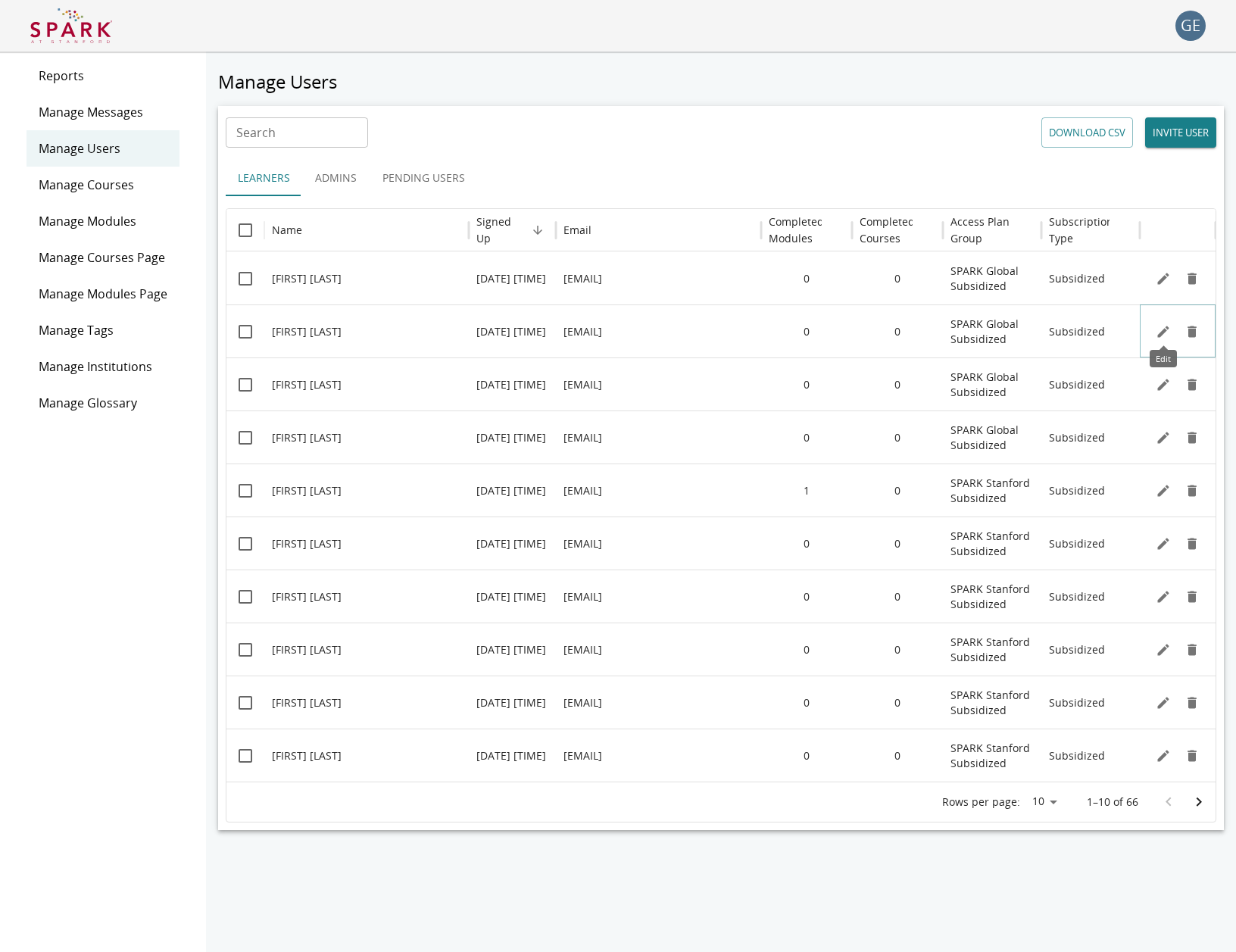click at bounding box center [1163, 279] 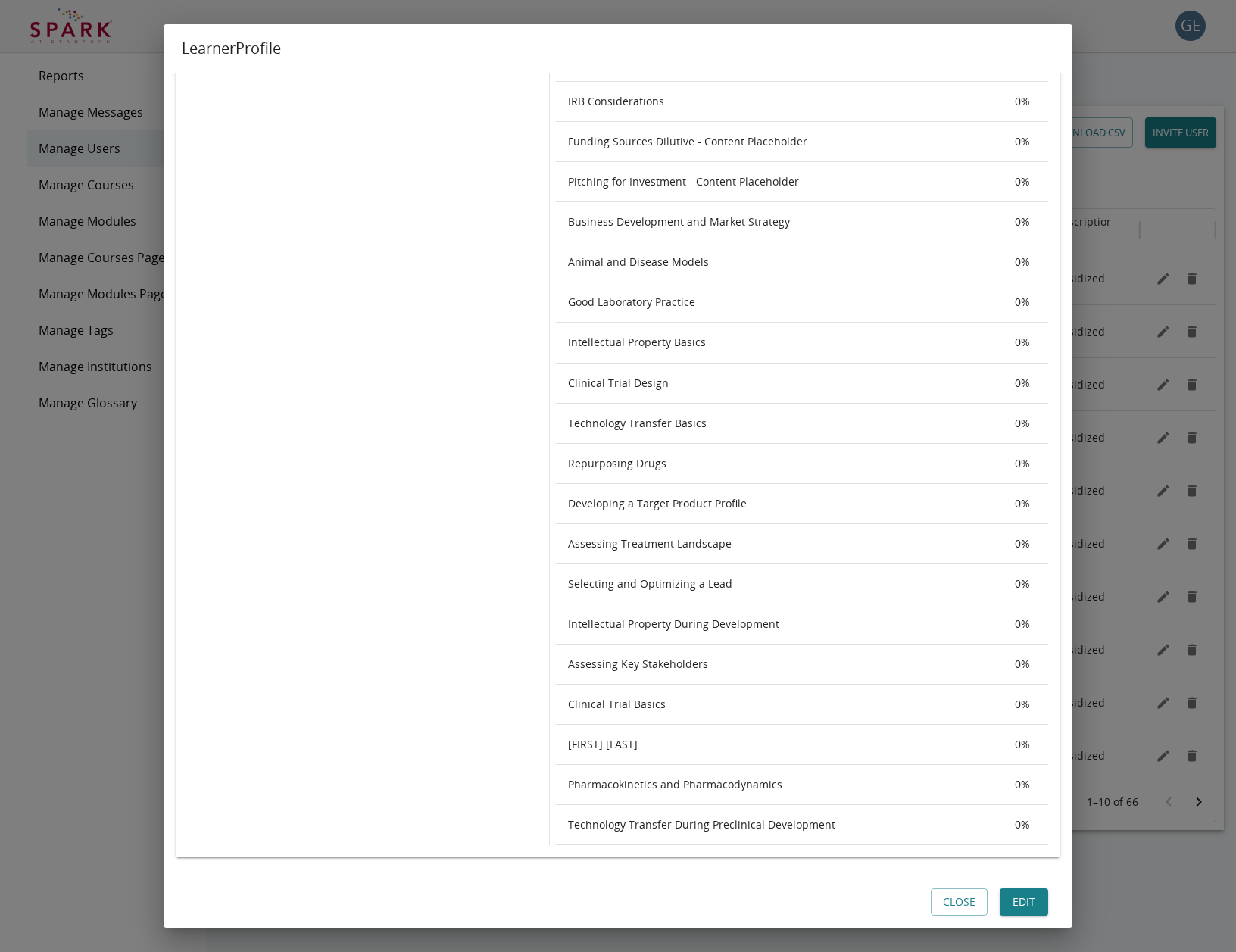 scroll, scrollTop: 1078, scrollLeft: 0, axis: vertical 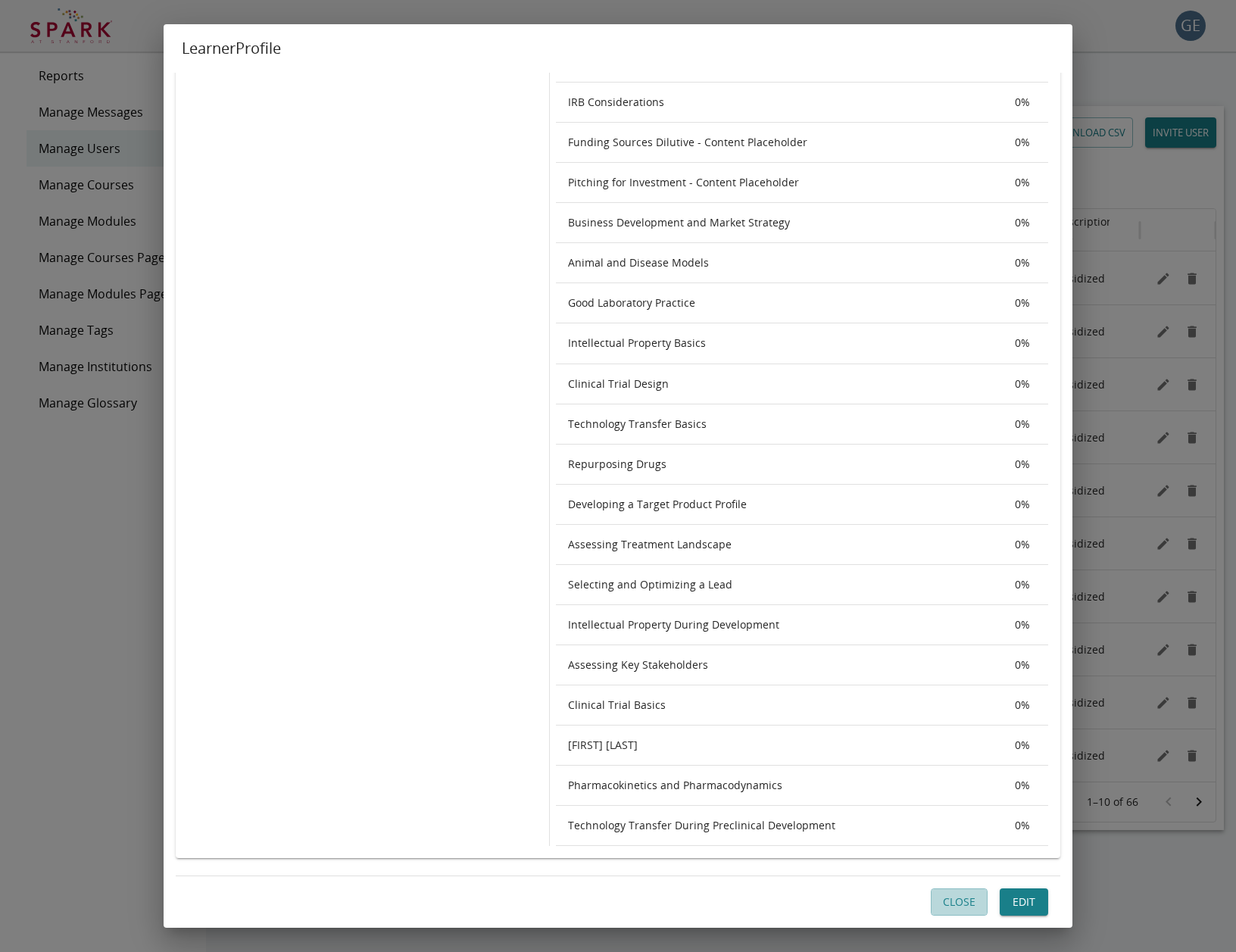 click on "Close" at bounding box center (959, 902) 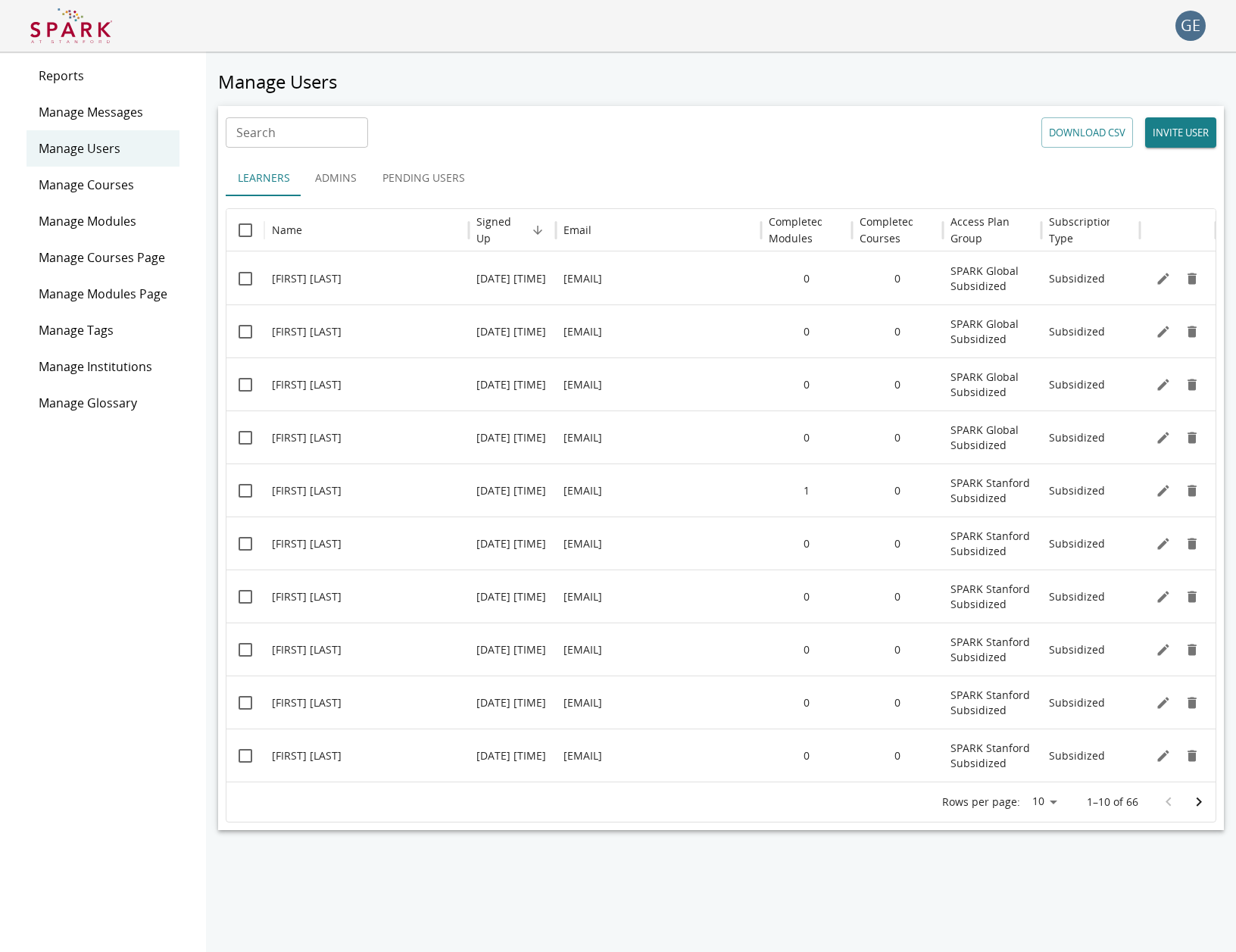 click on "Pending Users" at bounding box center [423, 178] 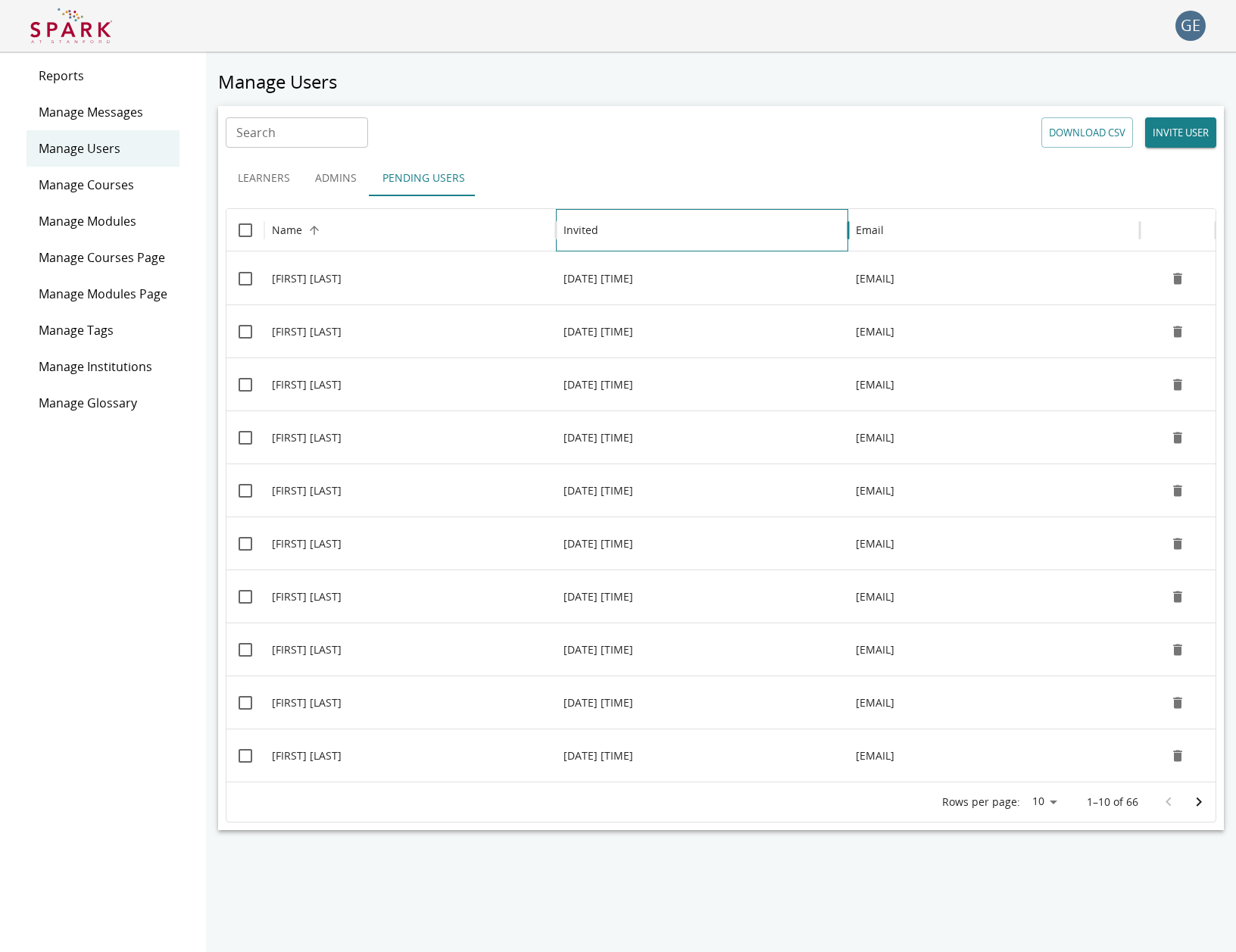 click on "Invited" at bounding box center (410, 229) 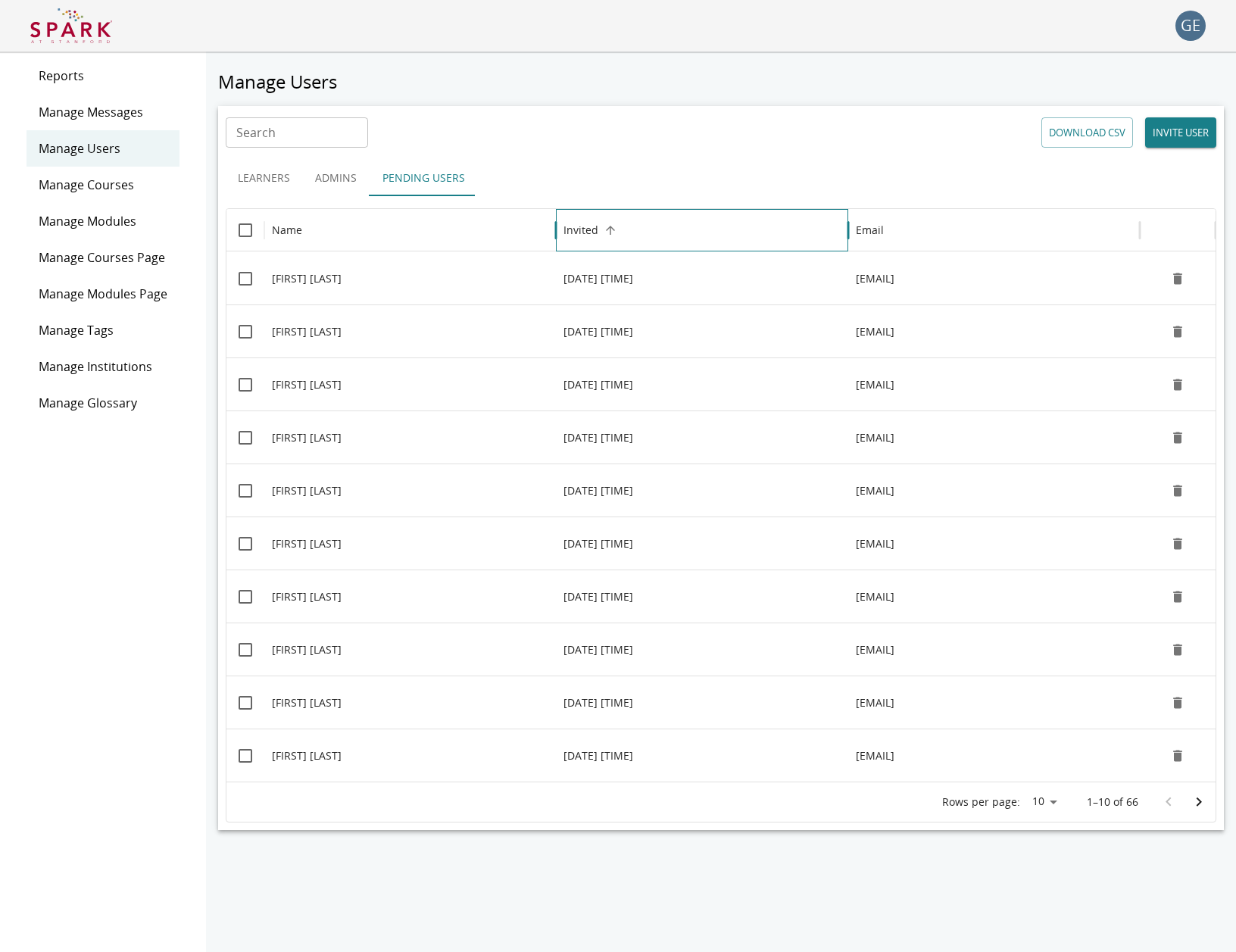 click on "Invited" at bounding box center (701, 229) 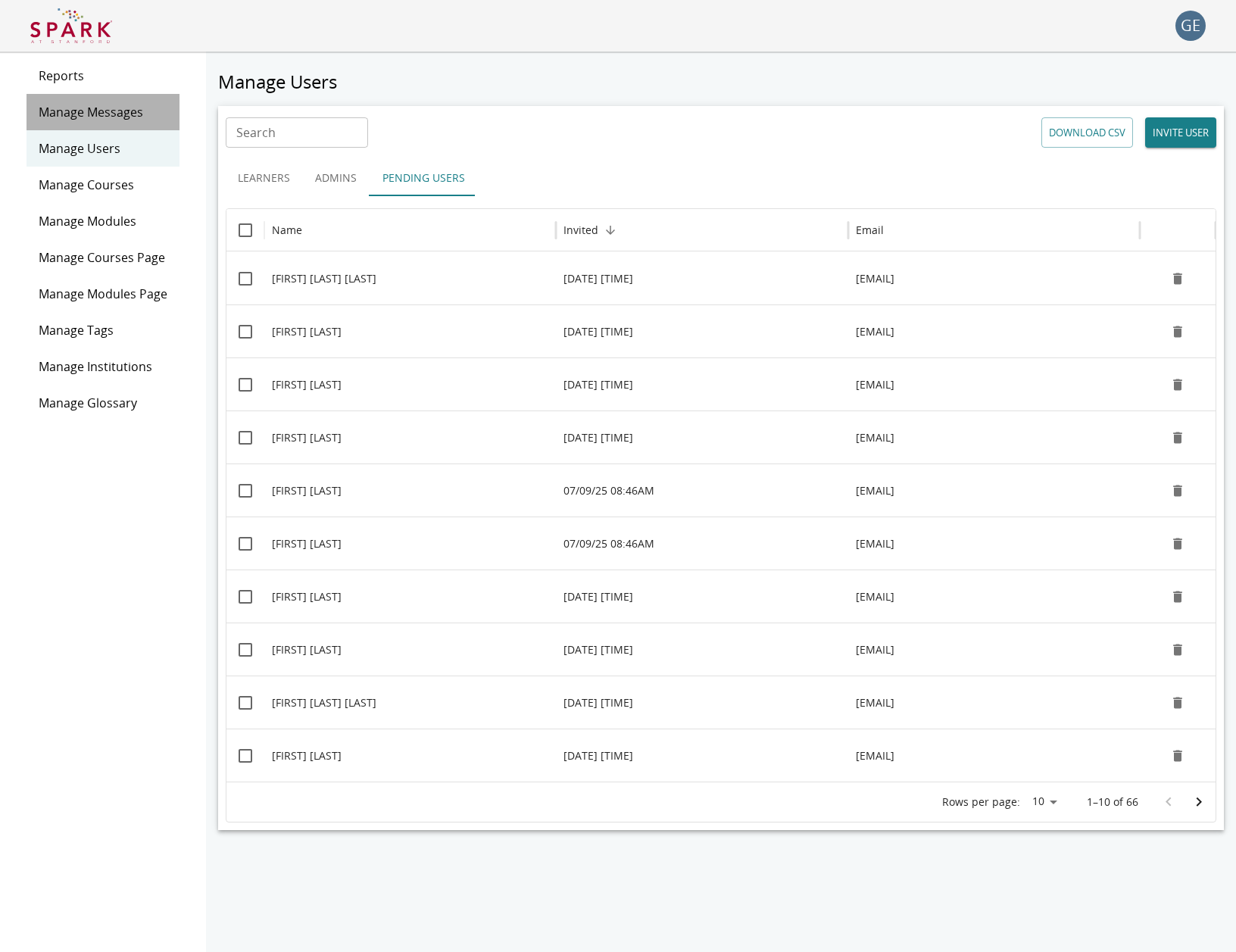 click on "Manage Messages" at bounding box center [103, 112] 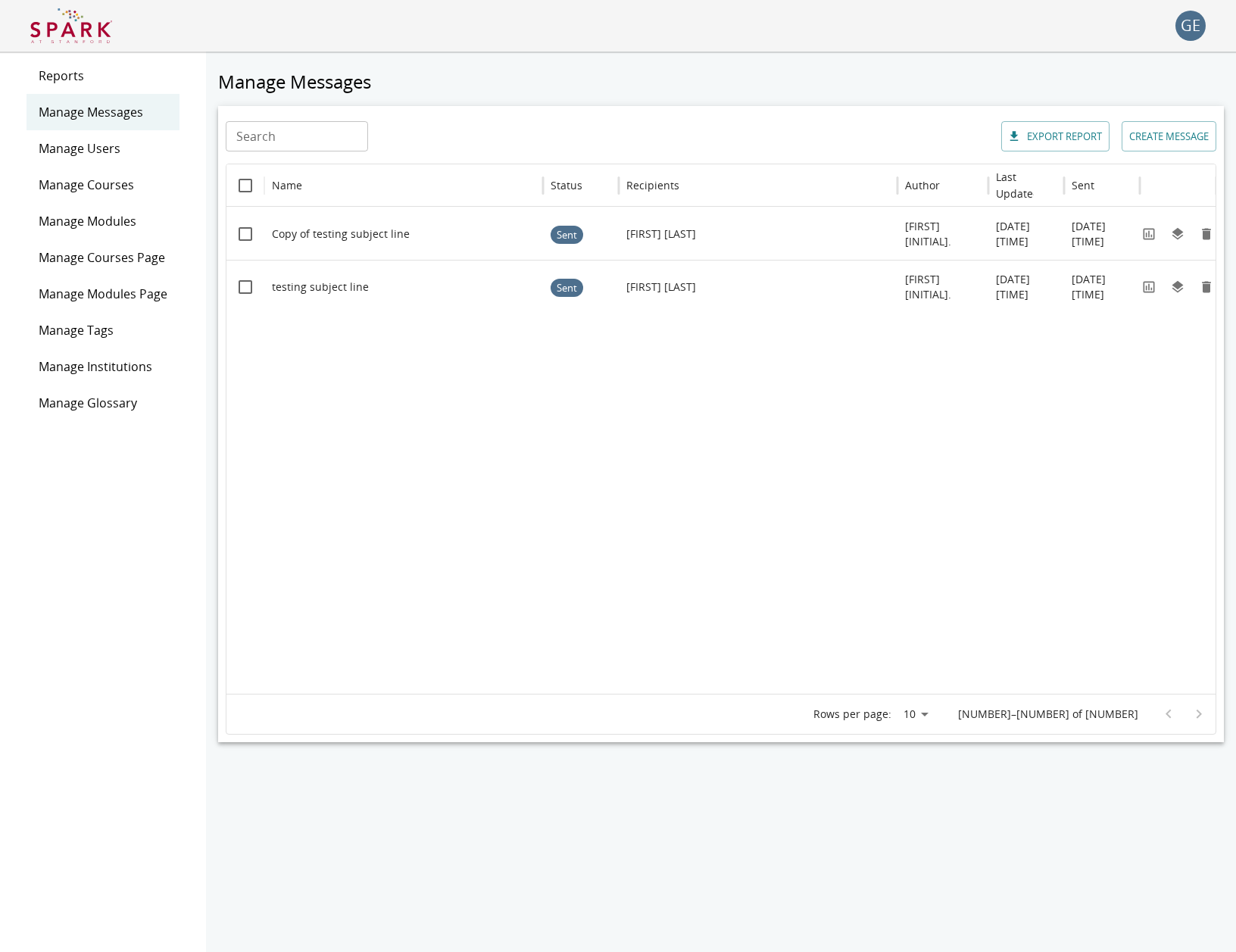 click on "Reports" at bounding box center [103, 76] 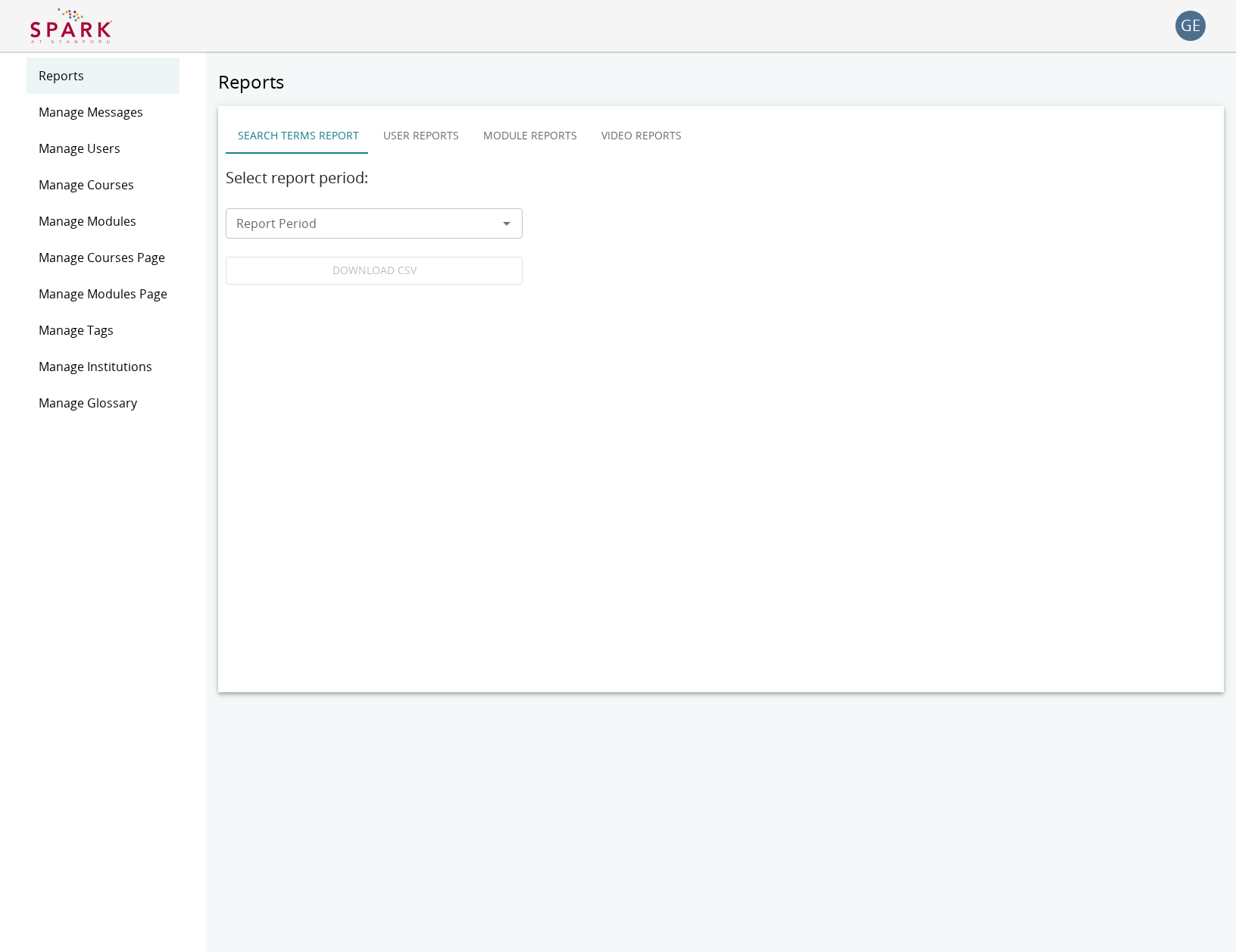 click on "Module Reports" at bounding box center [530, 136] 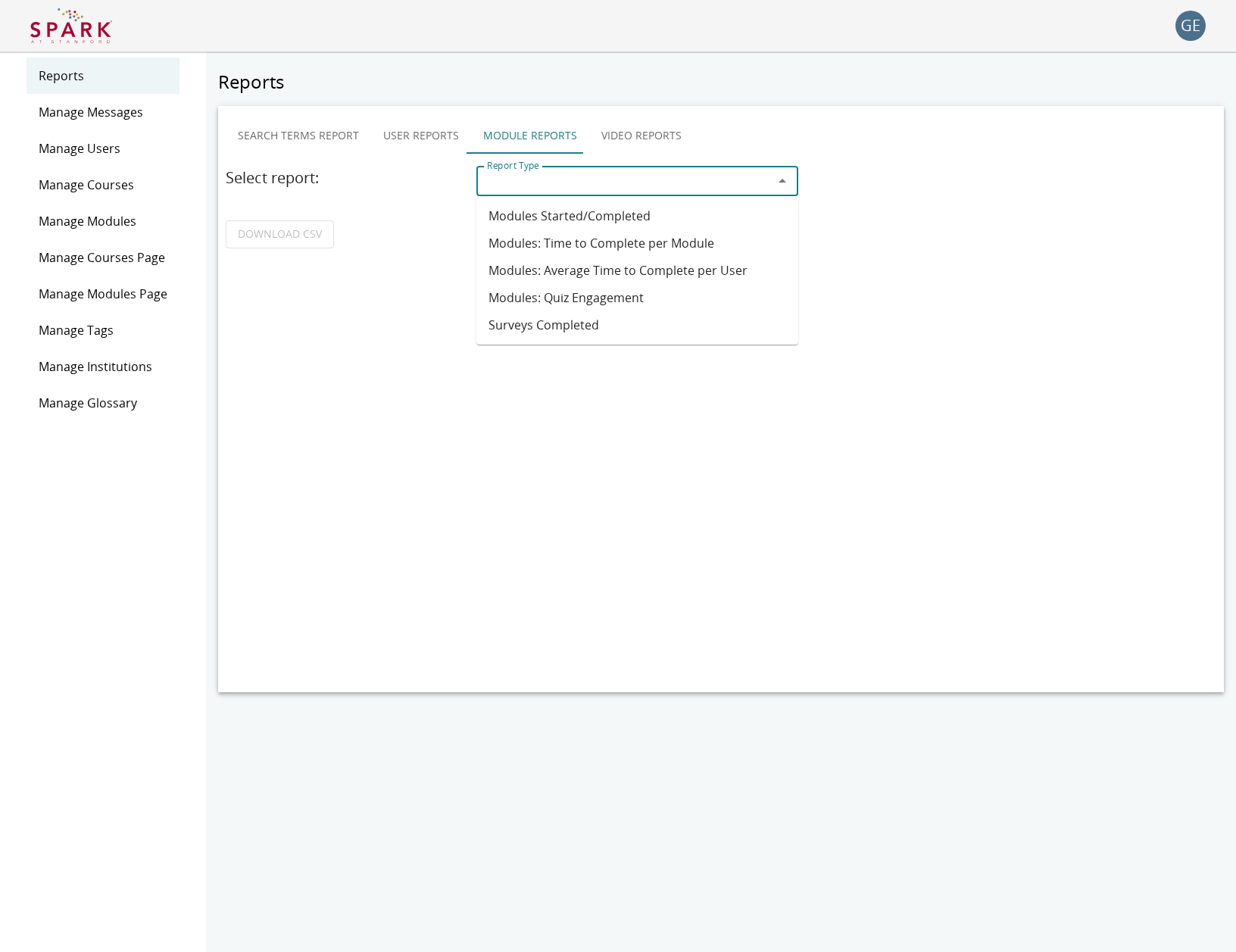 click on "Report Type" at bounding box center (625, 181) 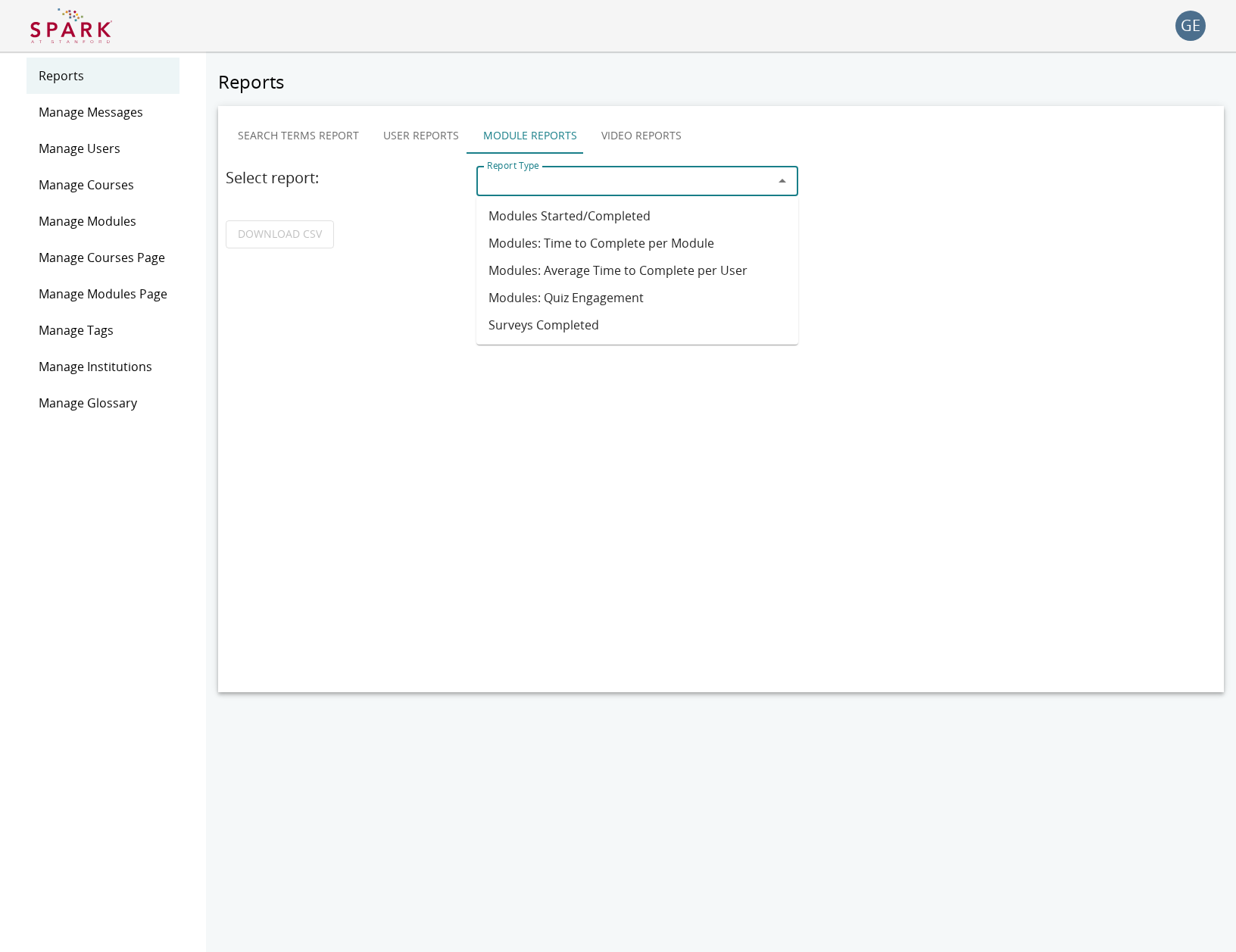 click on "Modules: Average Time to Complete per User" at bounding box center [637, 270] 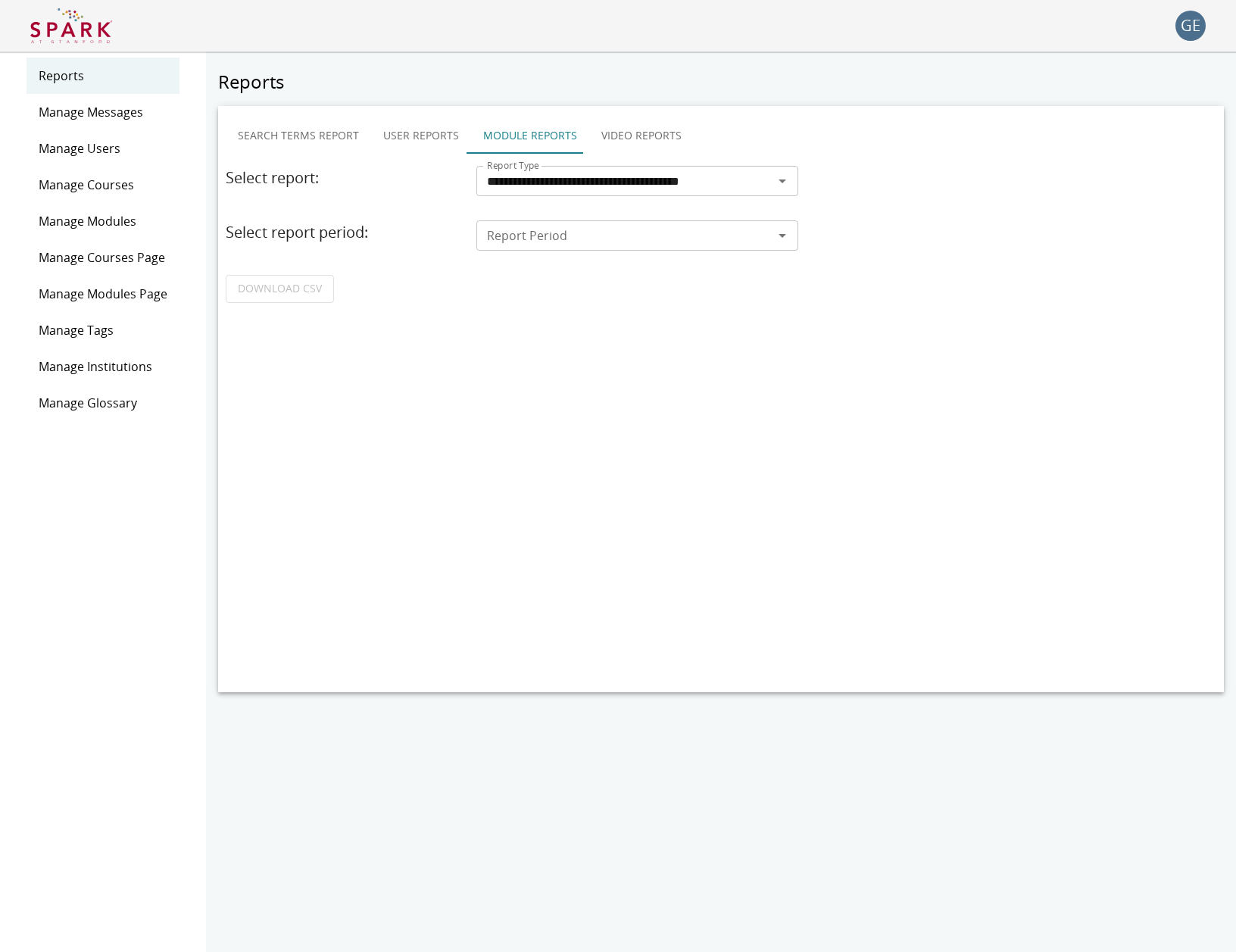 click on "Report Period" at bounding box center [637, 236] 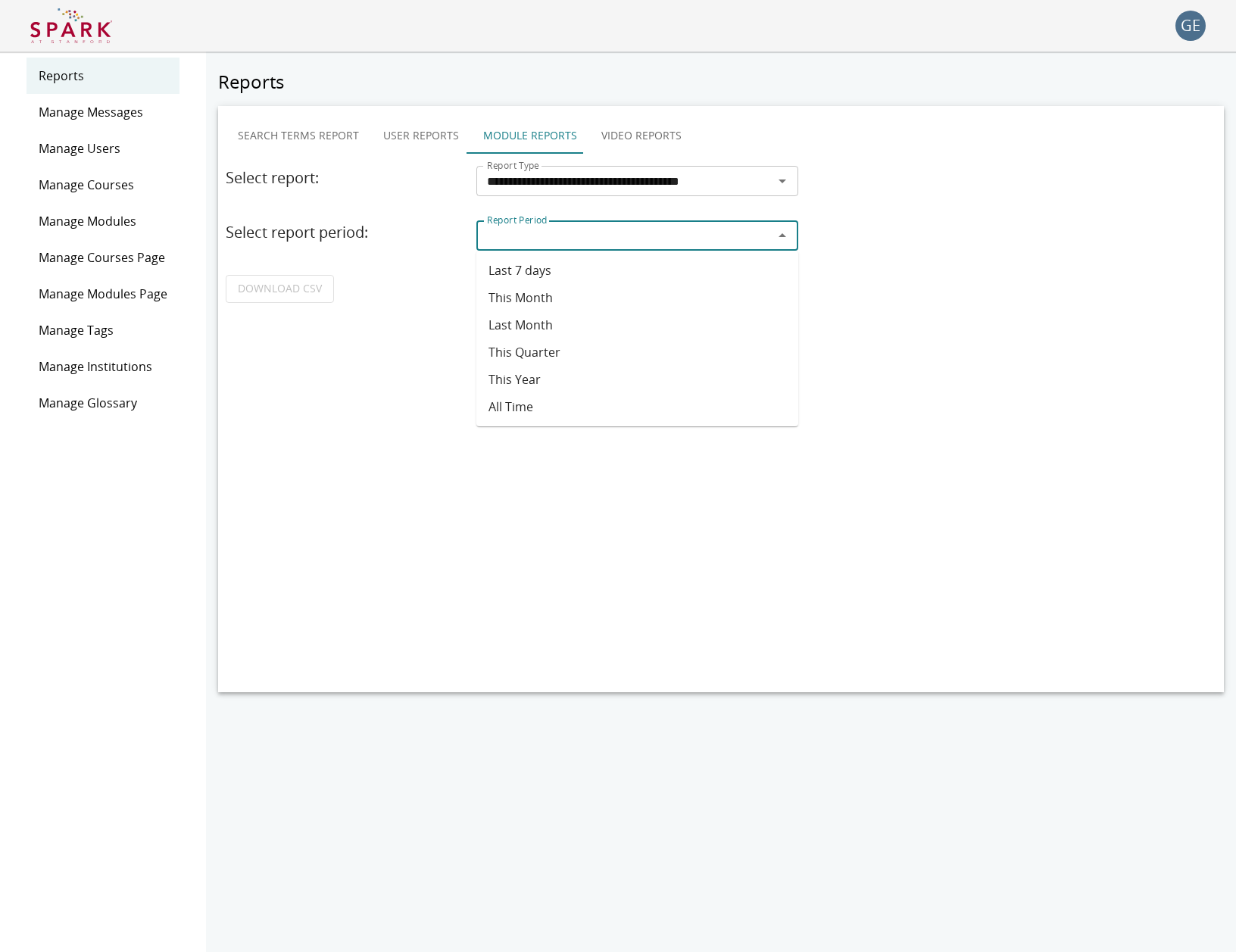 click on "All Time" at bounding box center (637, 407) 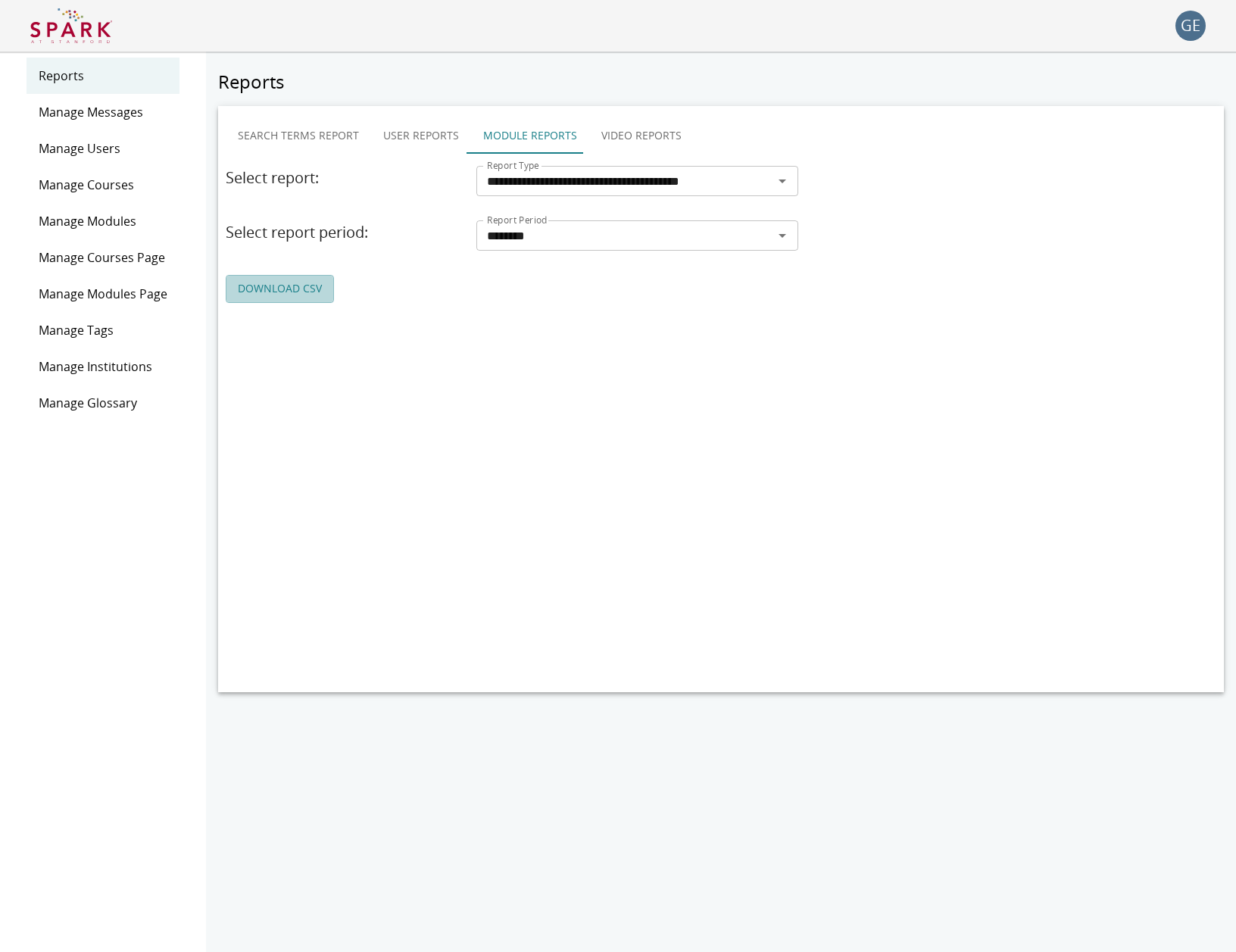 click on "DOWNLOAD CSV" at bounding box center (279, 289) 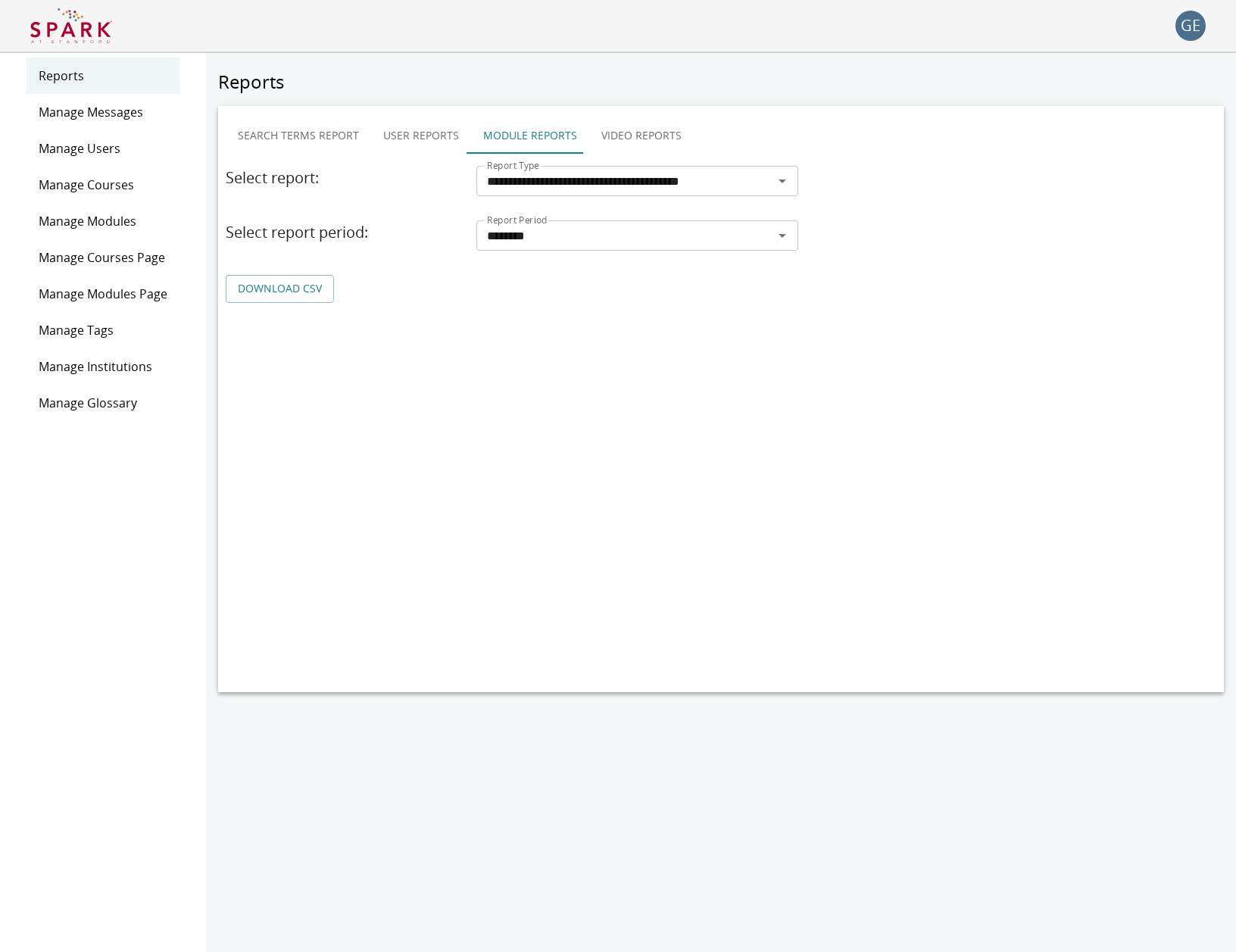 scroll, scrollTop: 1, scrollLeft: 0, axis: vertical 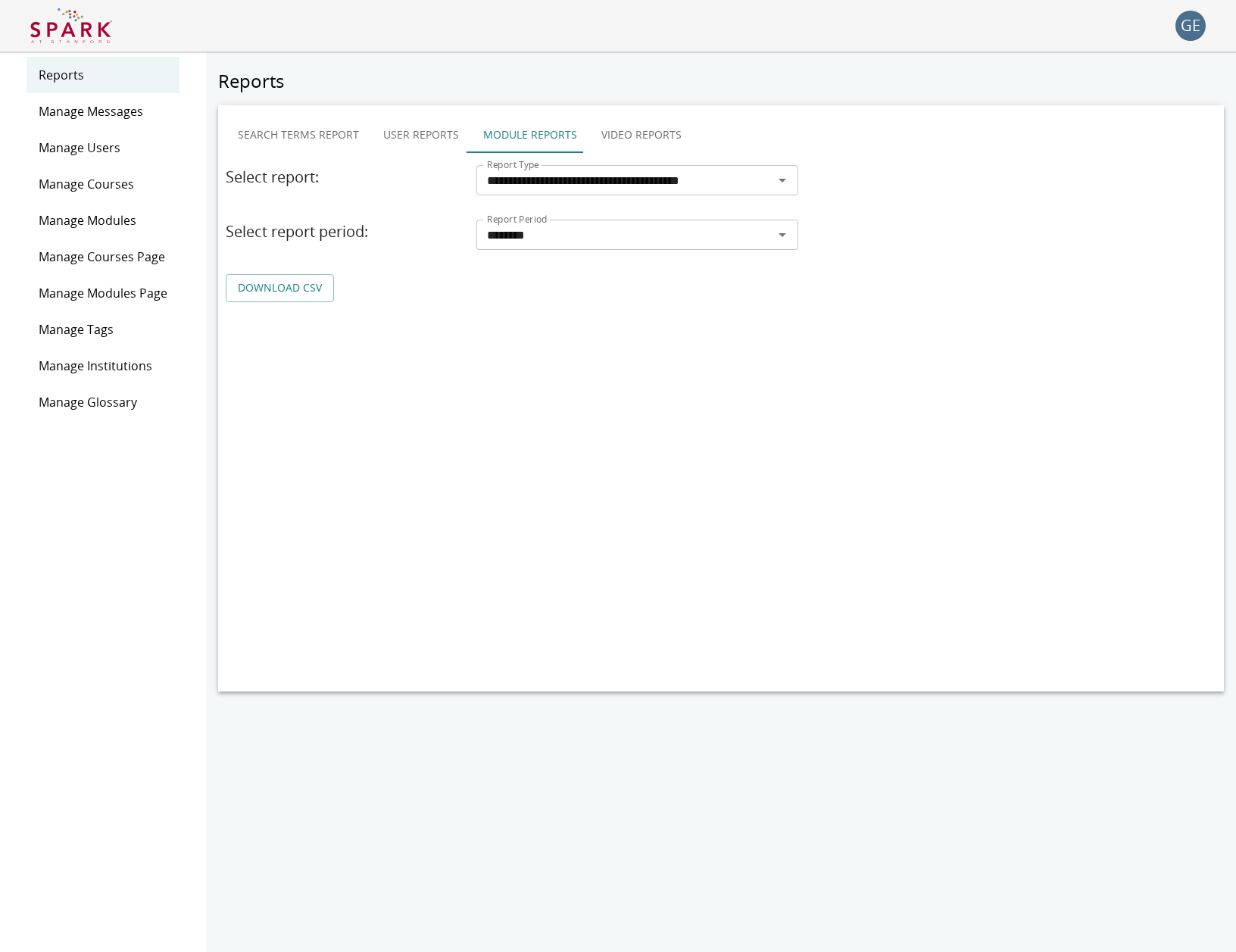 click on "Video Reports" at bounding box center (641, 135) 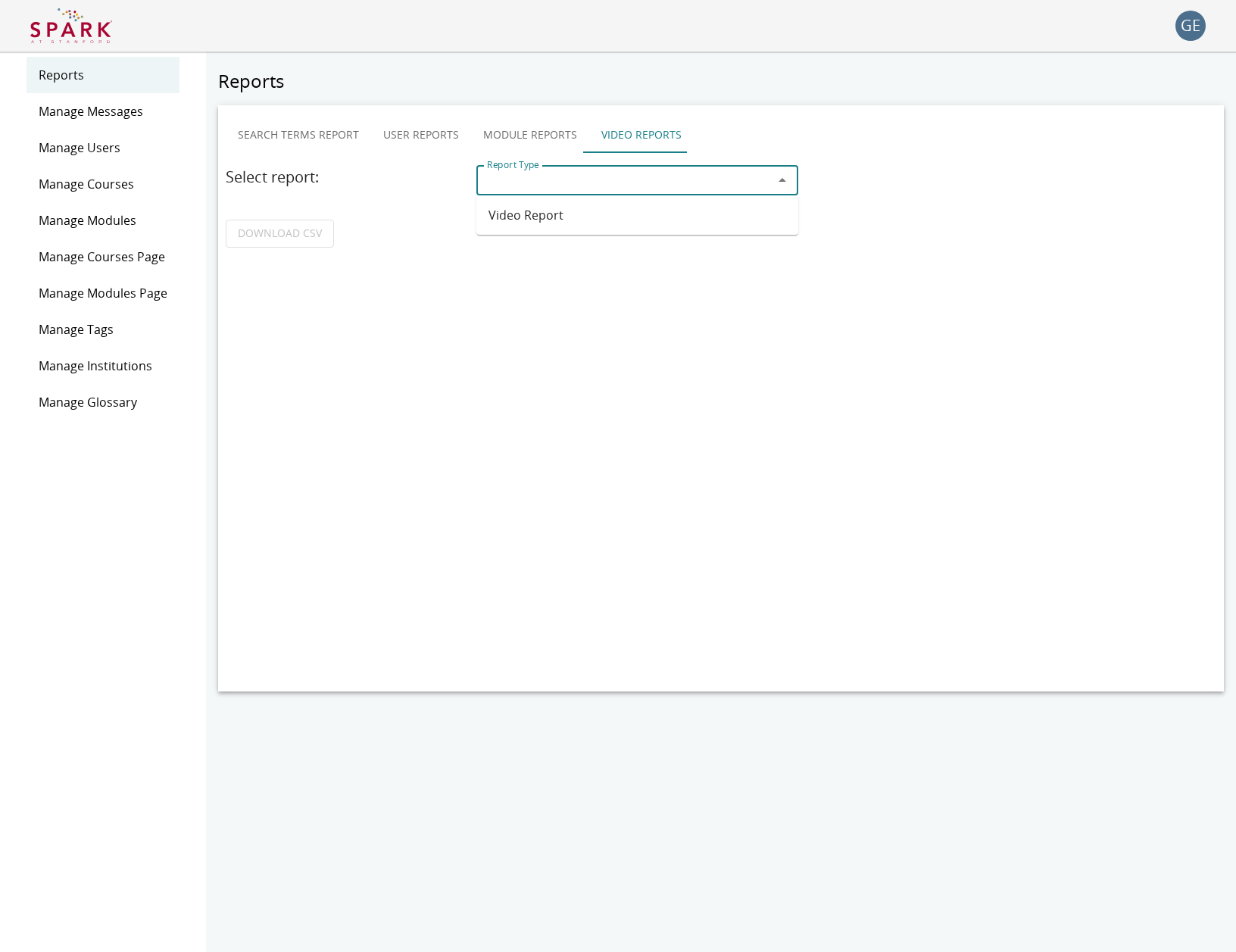 click on "Report Type" at bounding box center [625, 180] 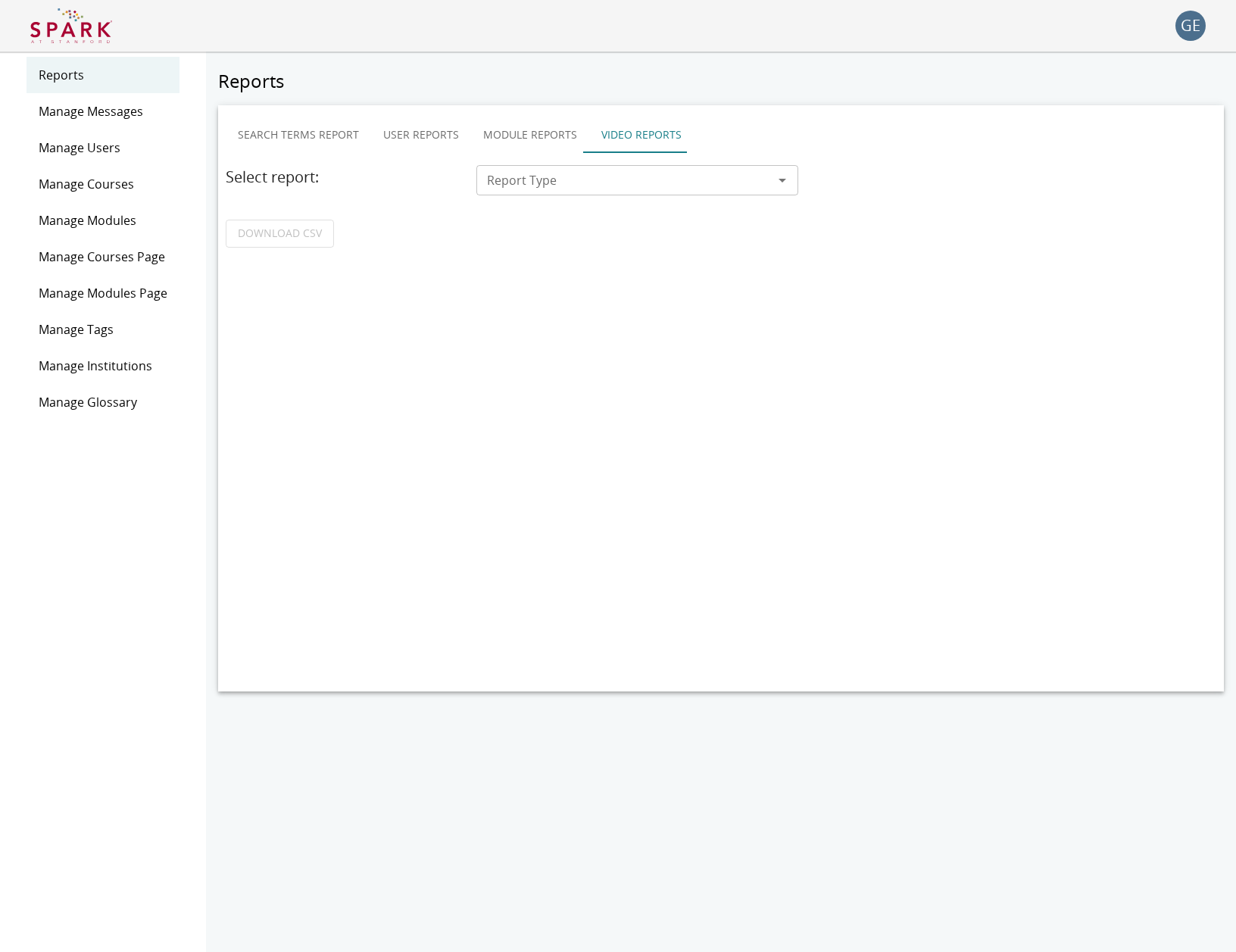 click on "User Reports" at bounding box center [421, 135] 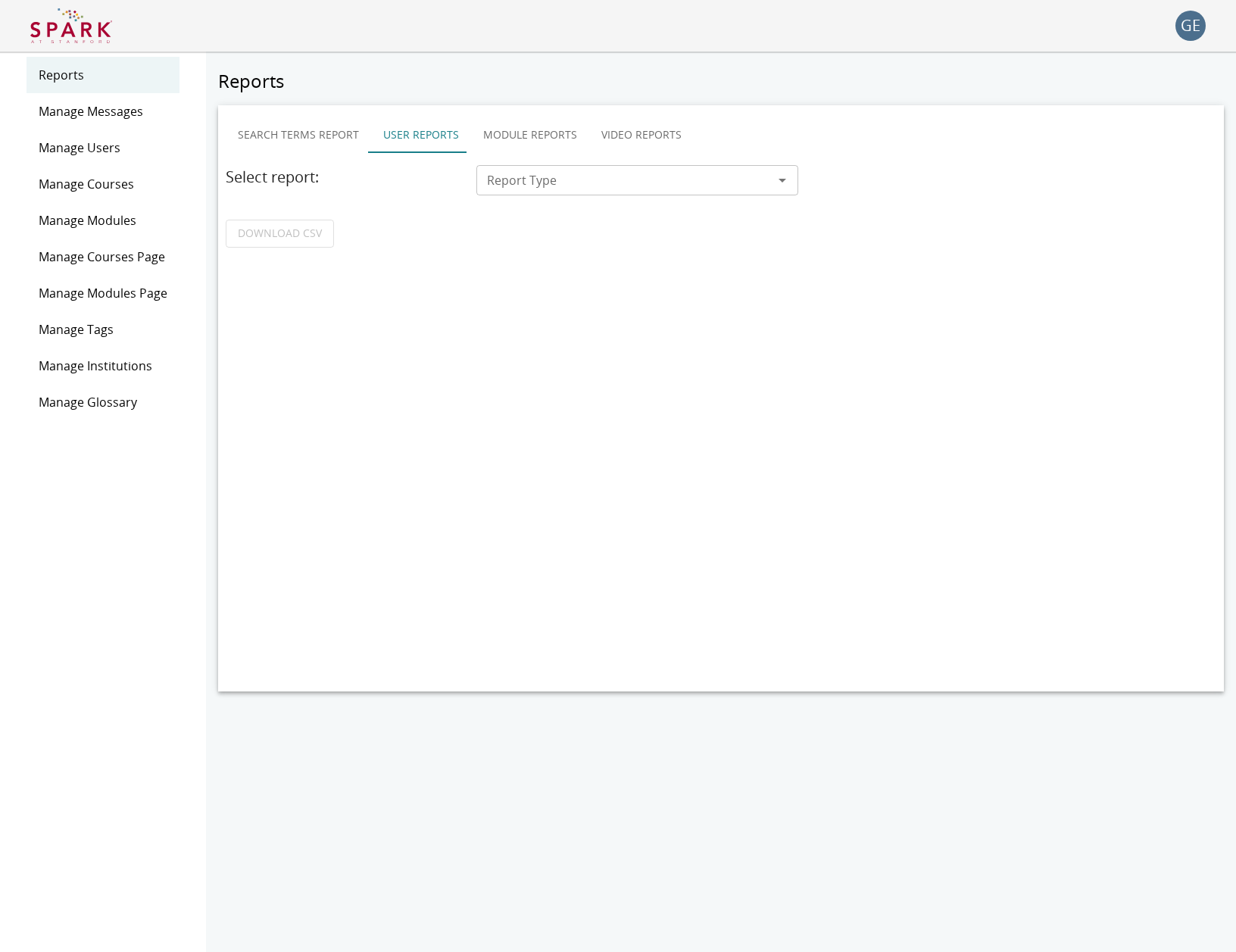click on "Search Terms Report" at bounding box center (298, 135) 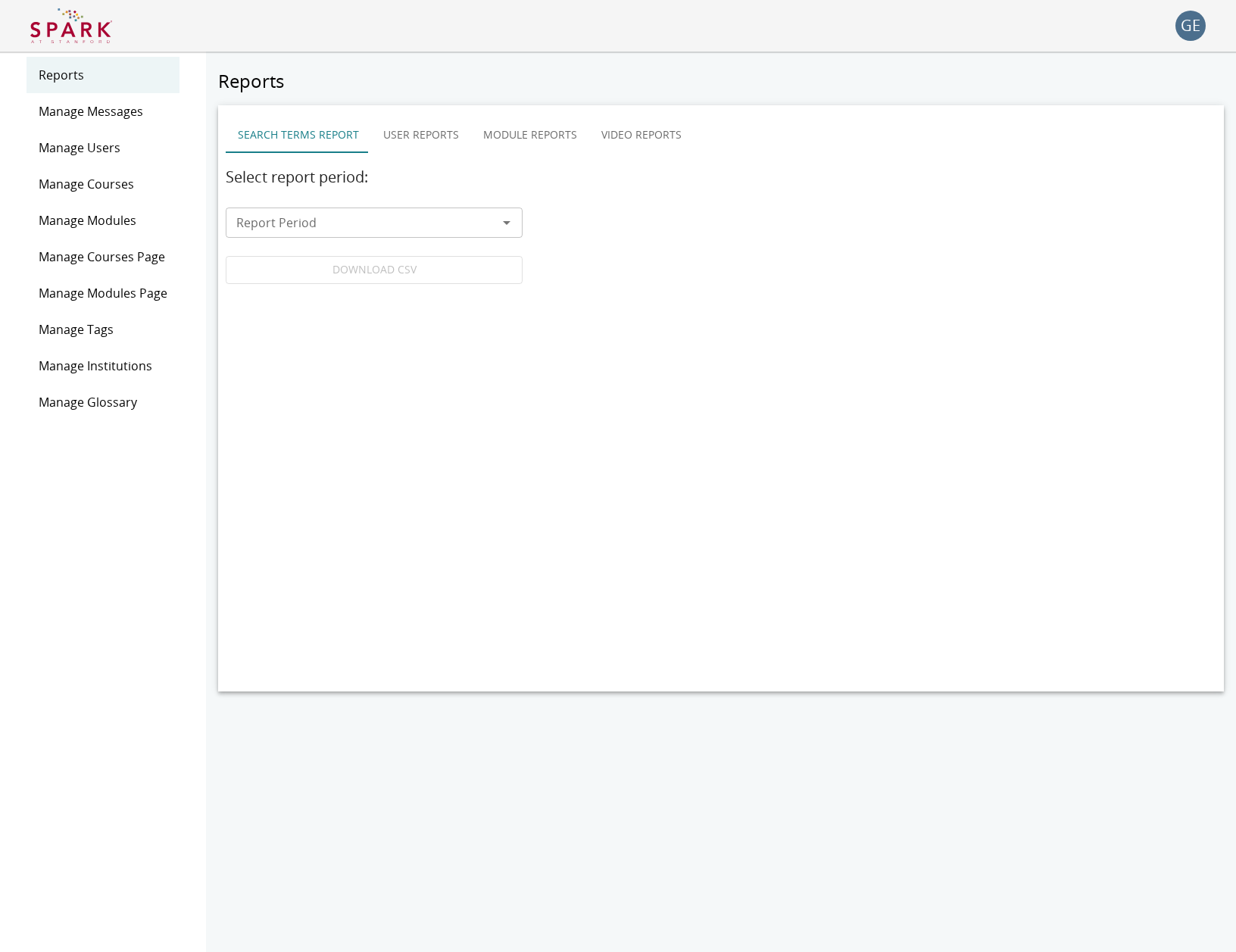 click on "Report Period" at bounding box center (361, 223) 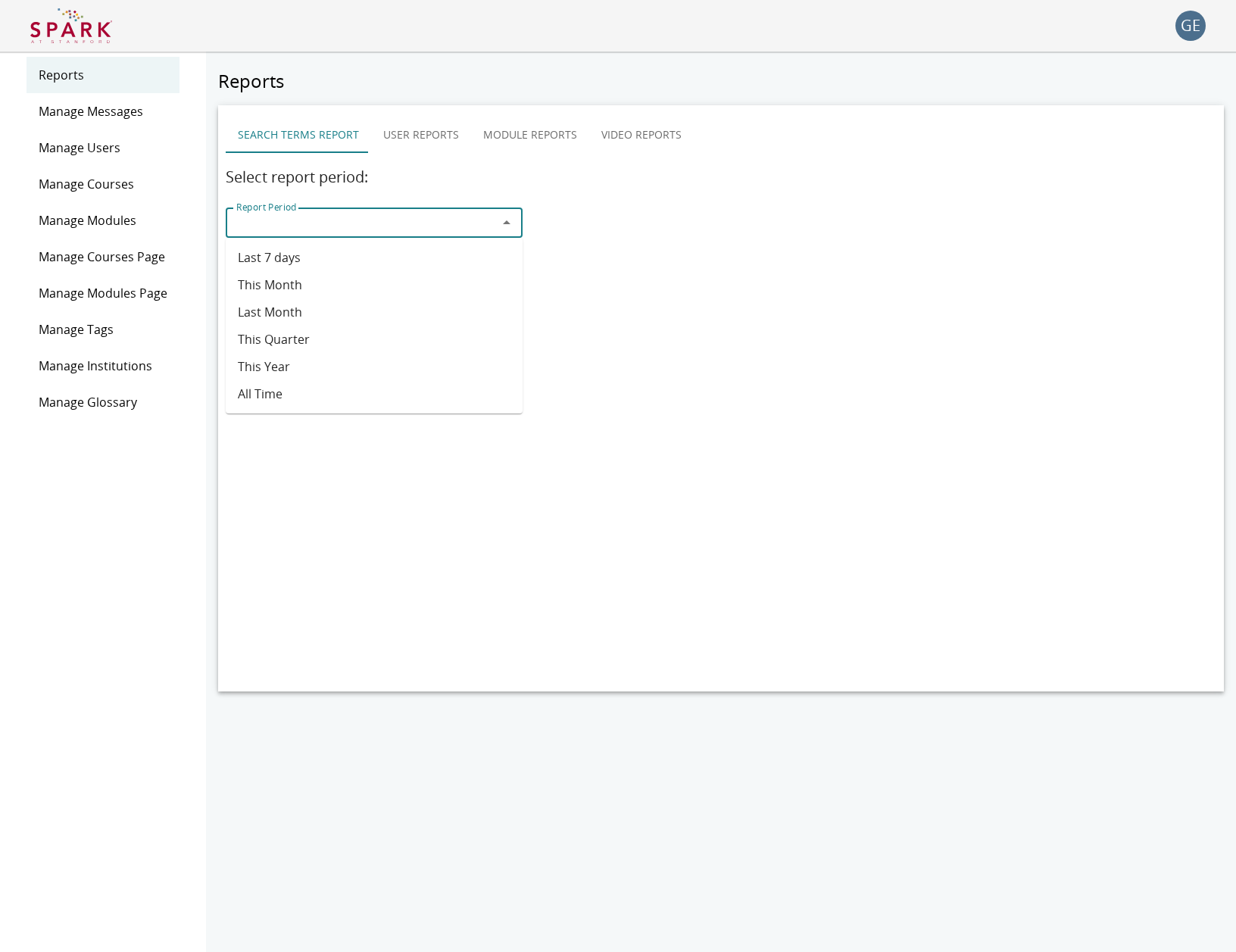 click on "All Time" at bounding box center [374, 394] 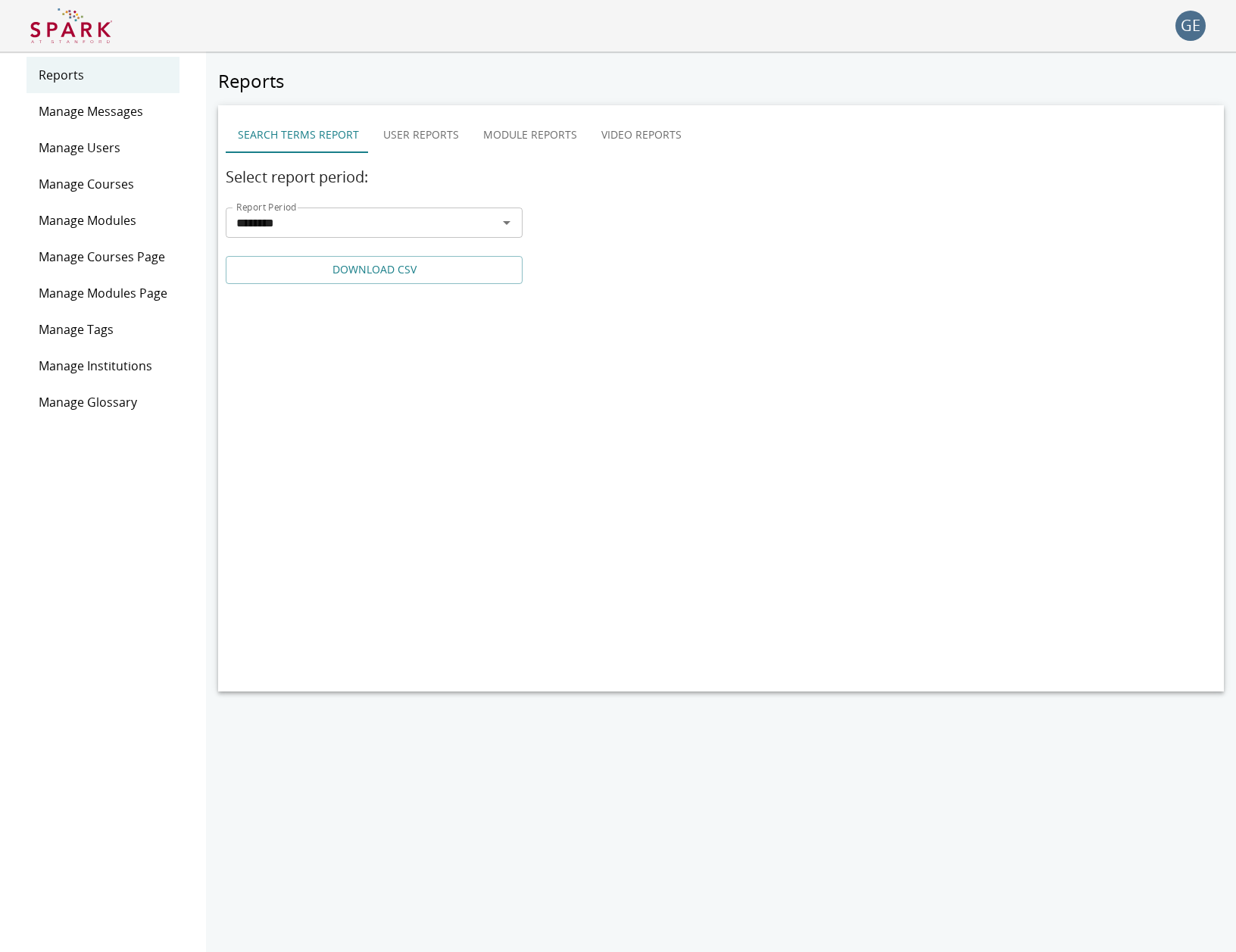 click on "DOWNLOAD CSV" at bounding box center (374, 270) 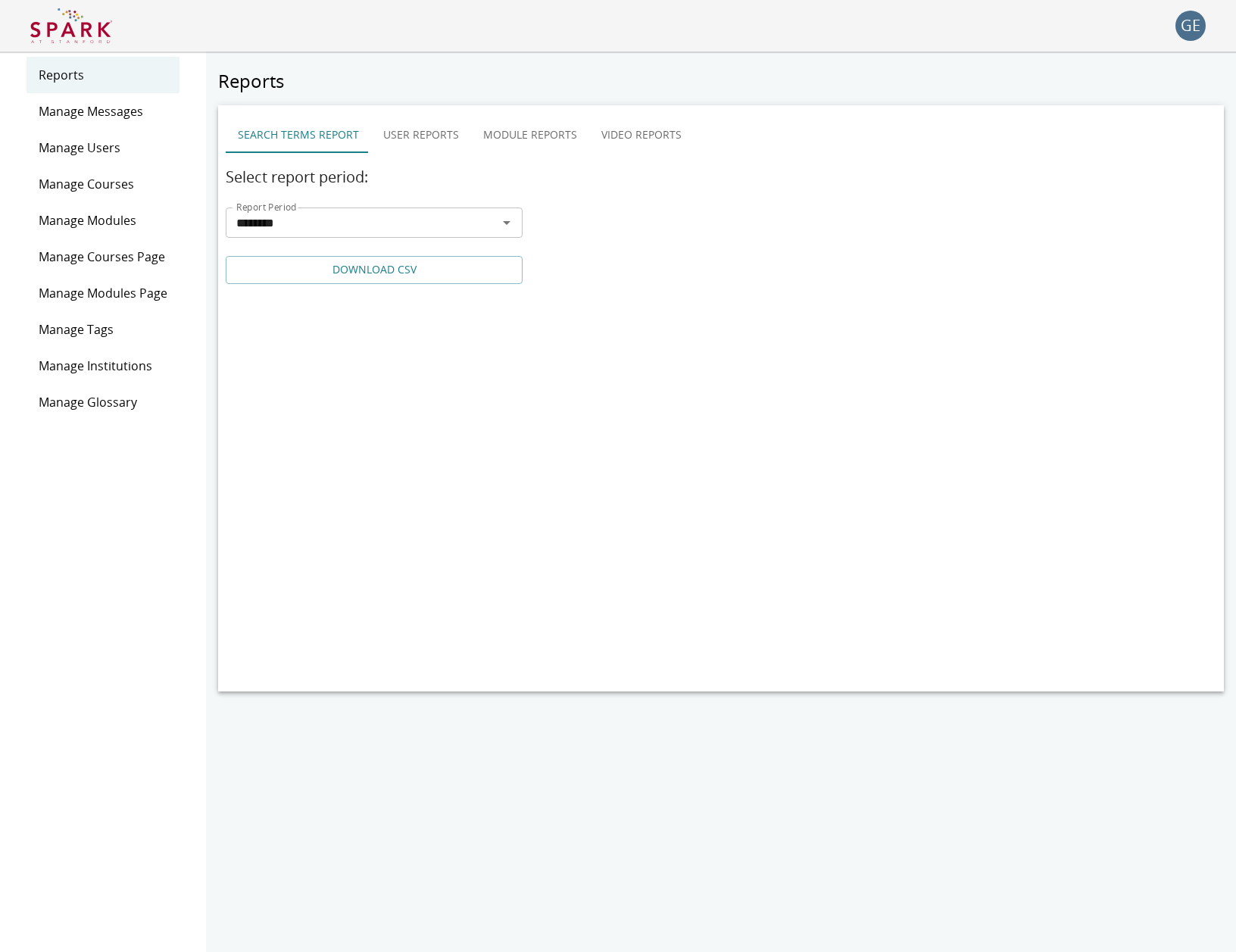 scroll, scrollTop: 2, scrollLeft: 0, axis: vertical 